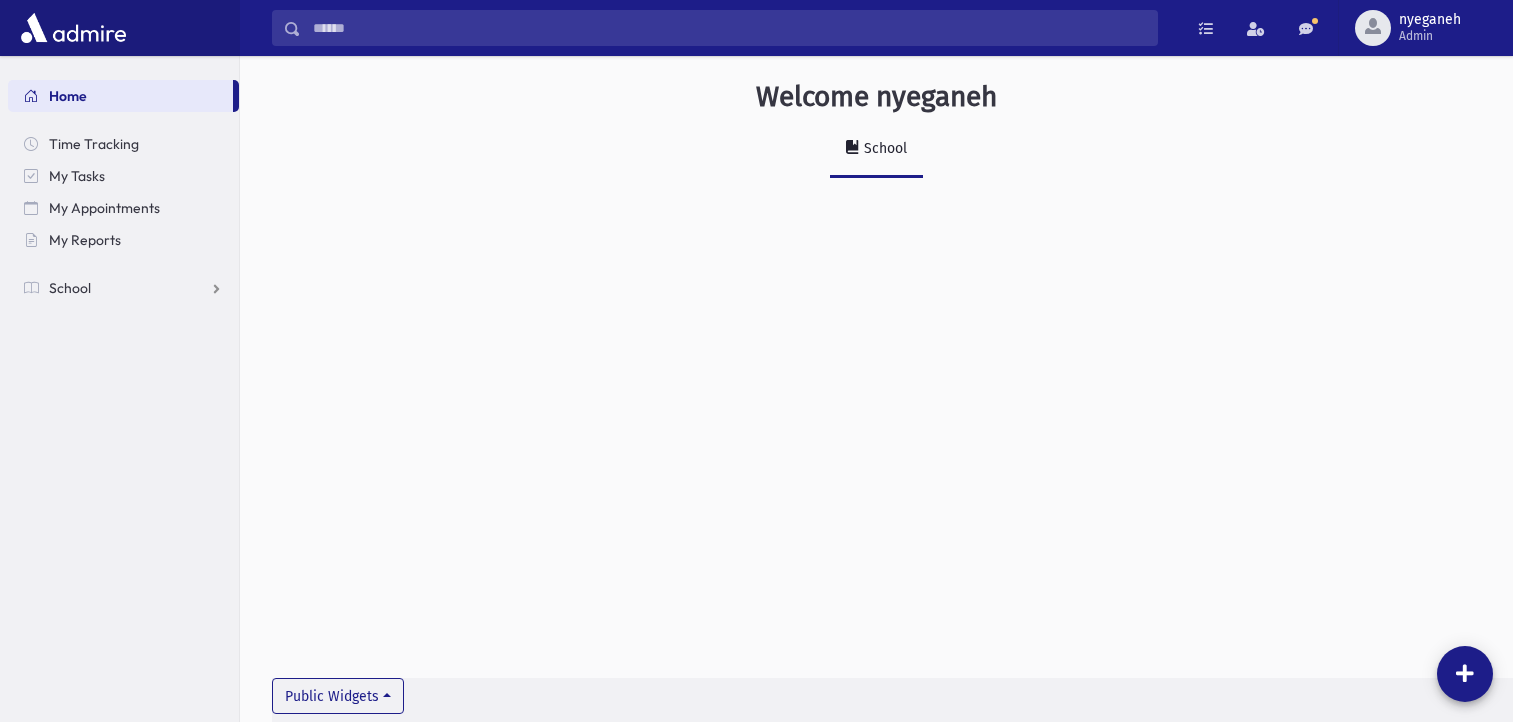 scroll, scrollTop: 0, scrollLeft: 0, axis: both 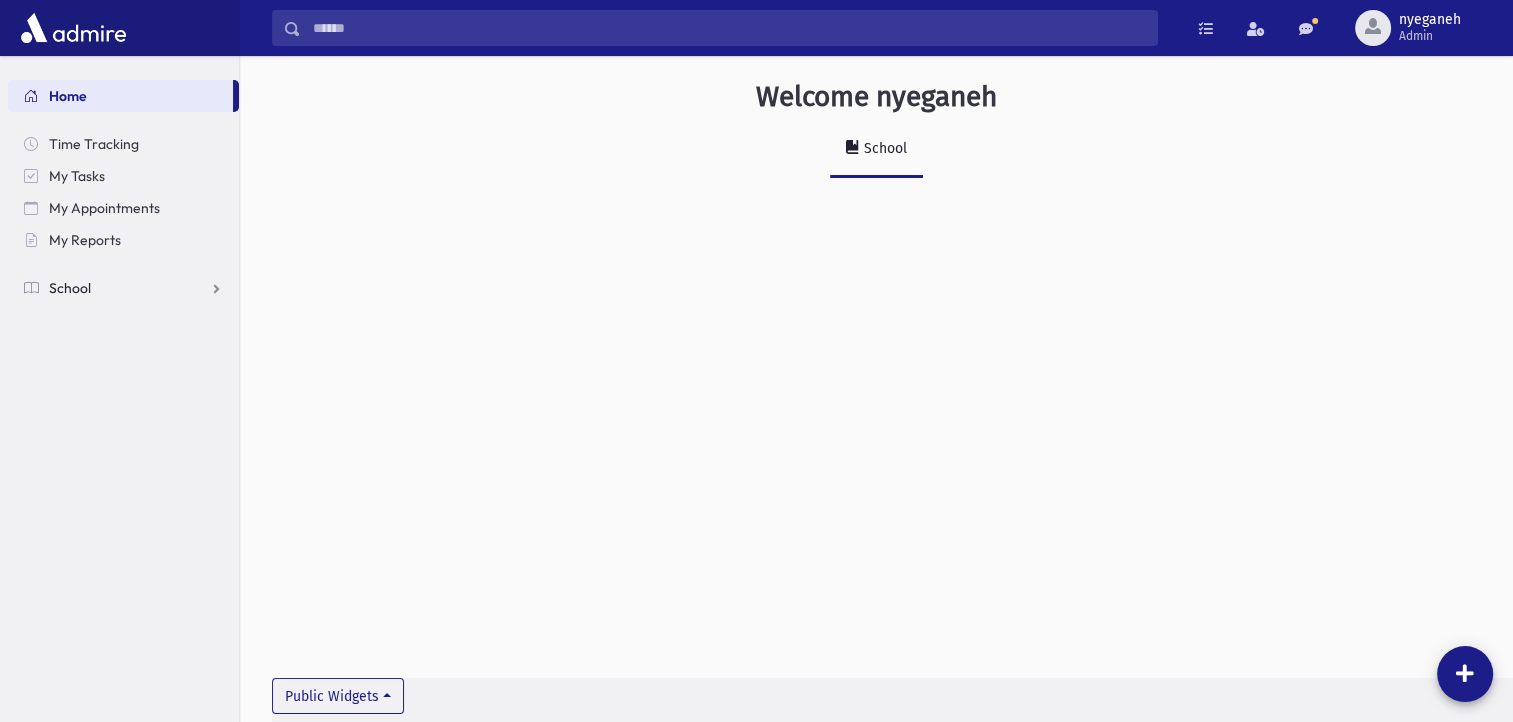 click on "School" at bounding box center [123, 288] 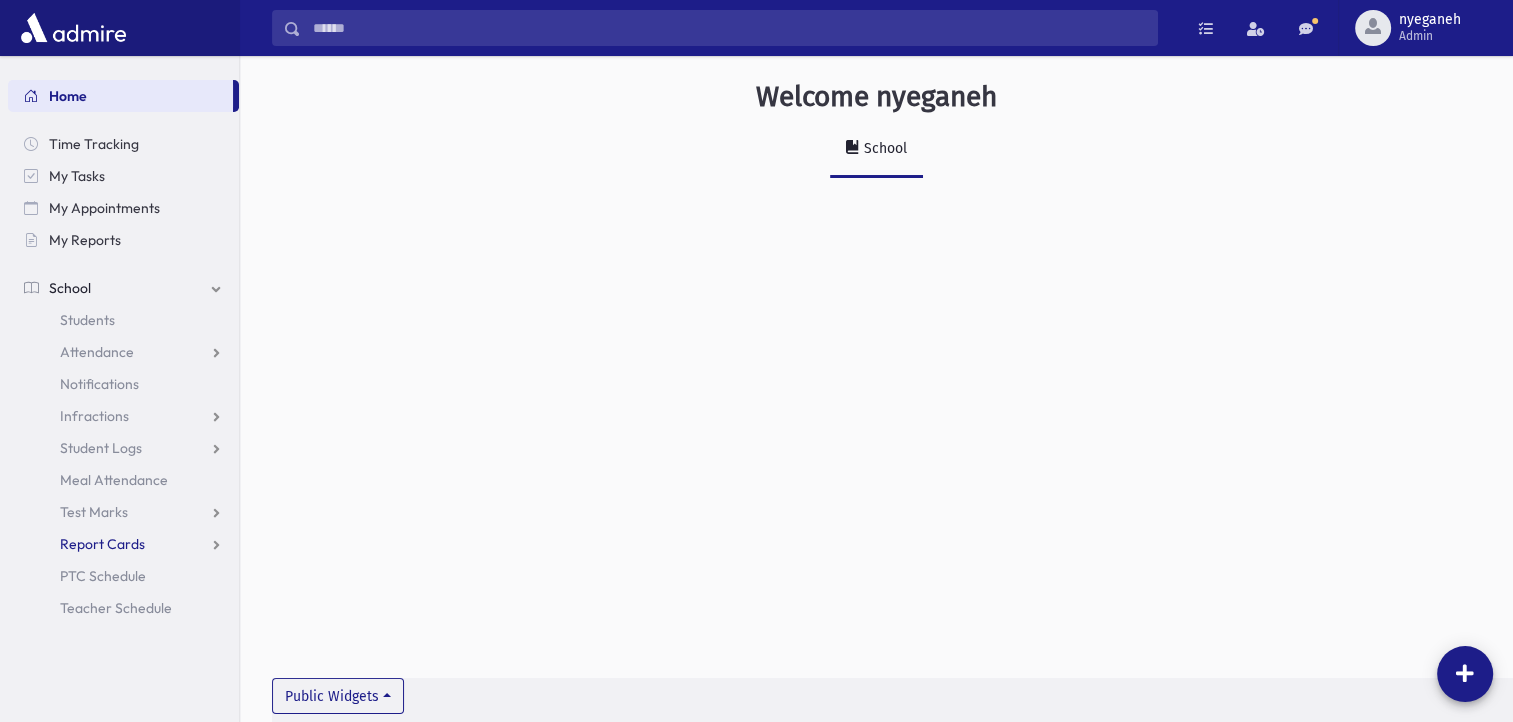 click on "Report Cards" at bounding box center (102, 544) 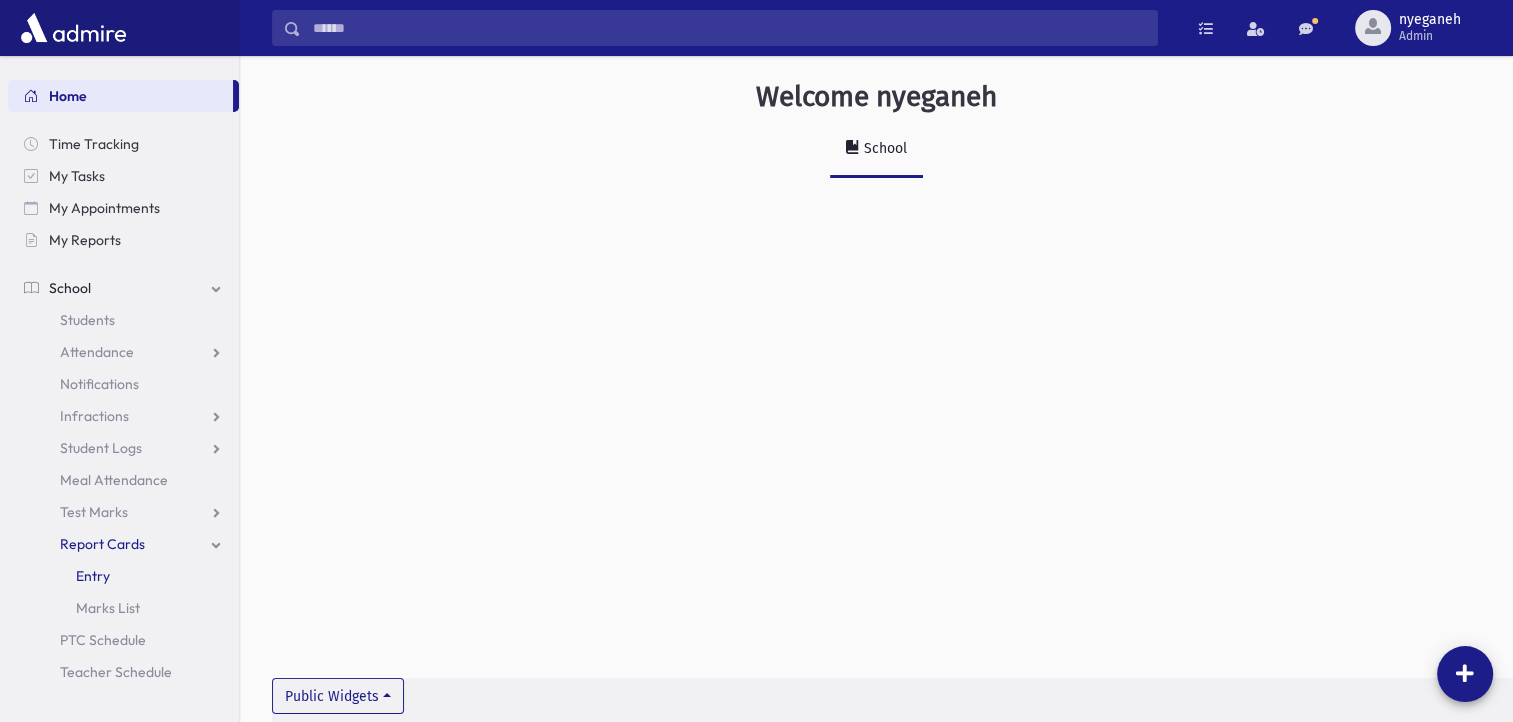 click on "Entry" at bounding box center (93, 576) 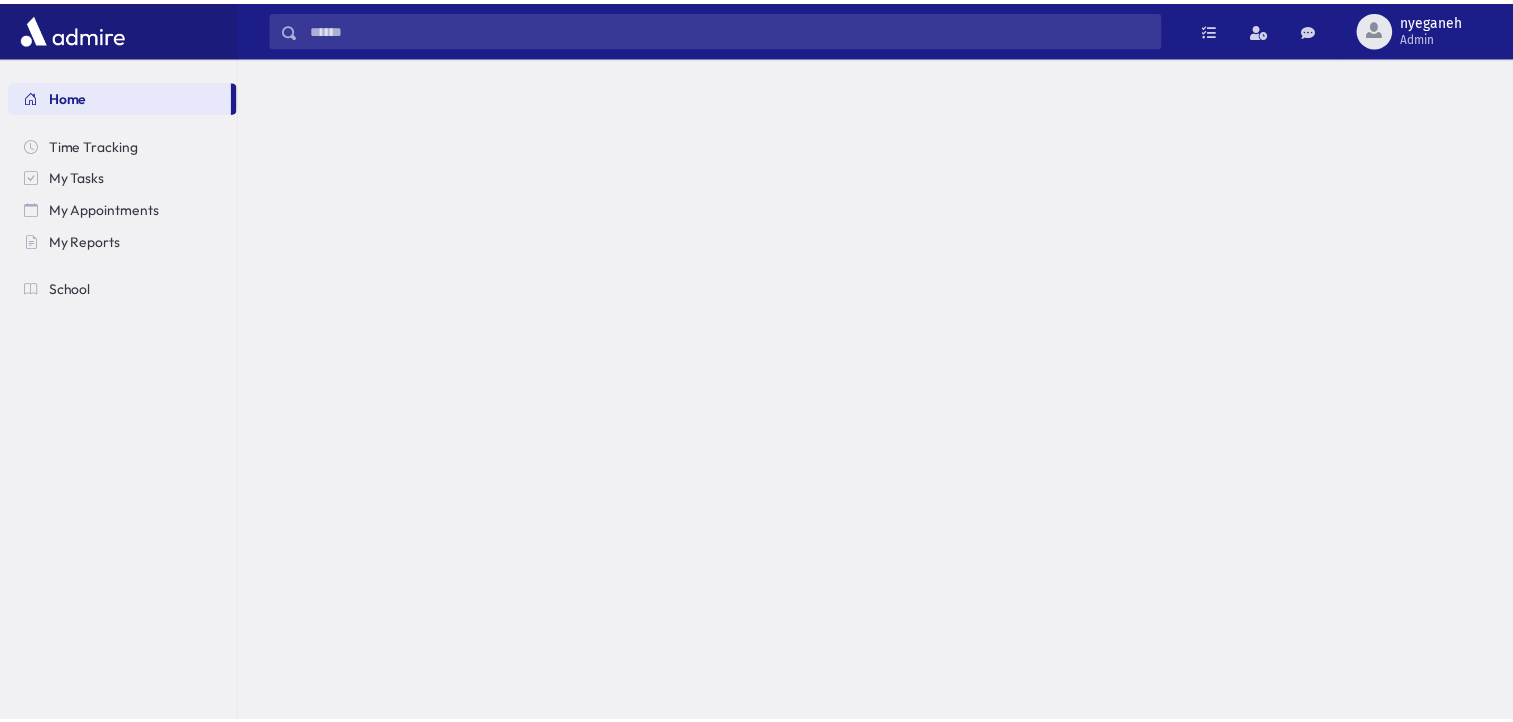 scroll, scrollTop: 0, scrollLeft: 0, axis: both 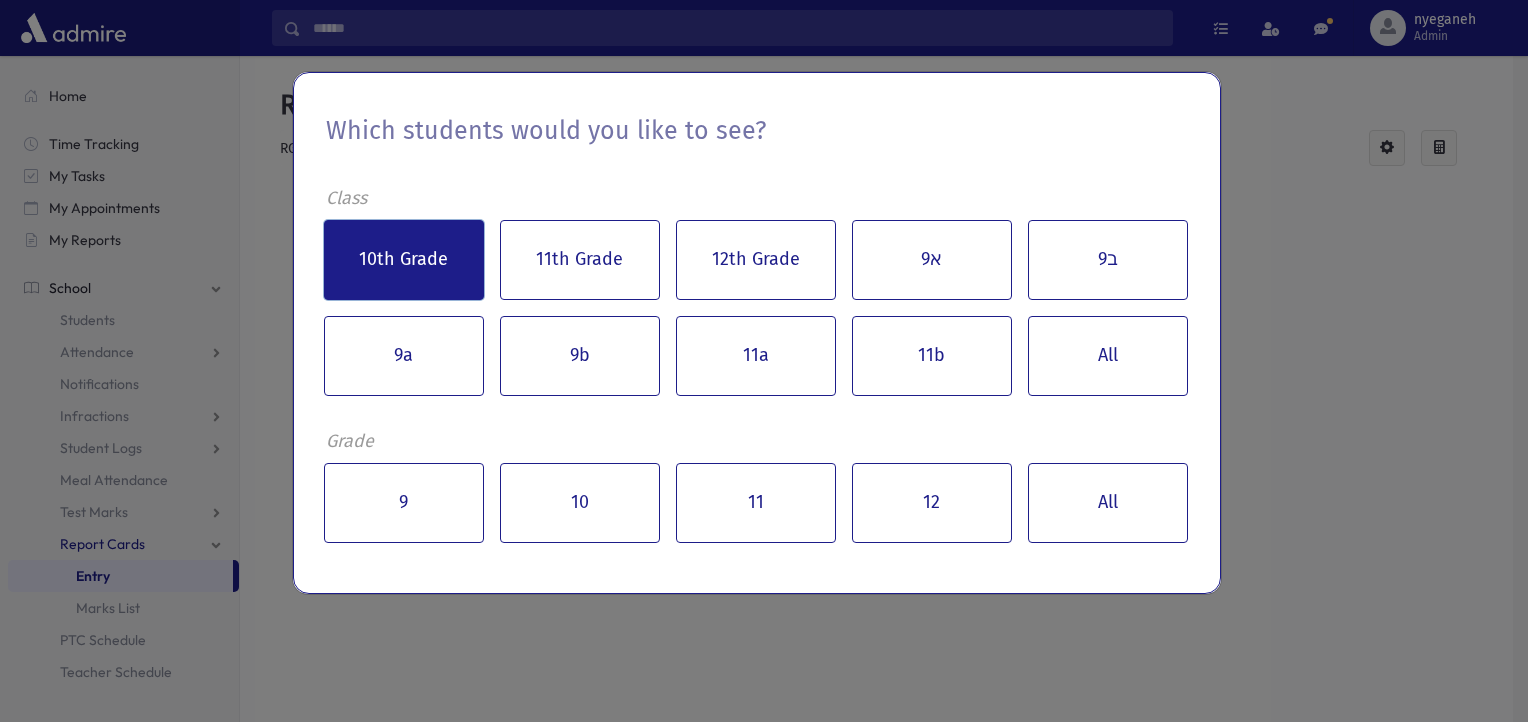 click on "10th Grade" at bounding box center (404, 260) 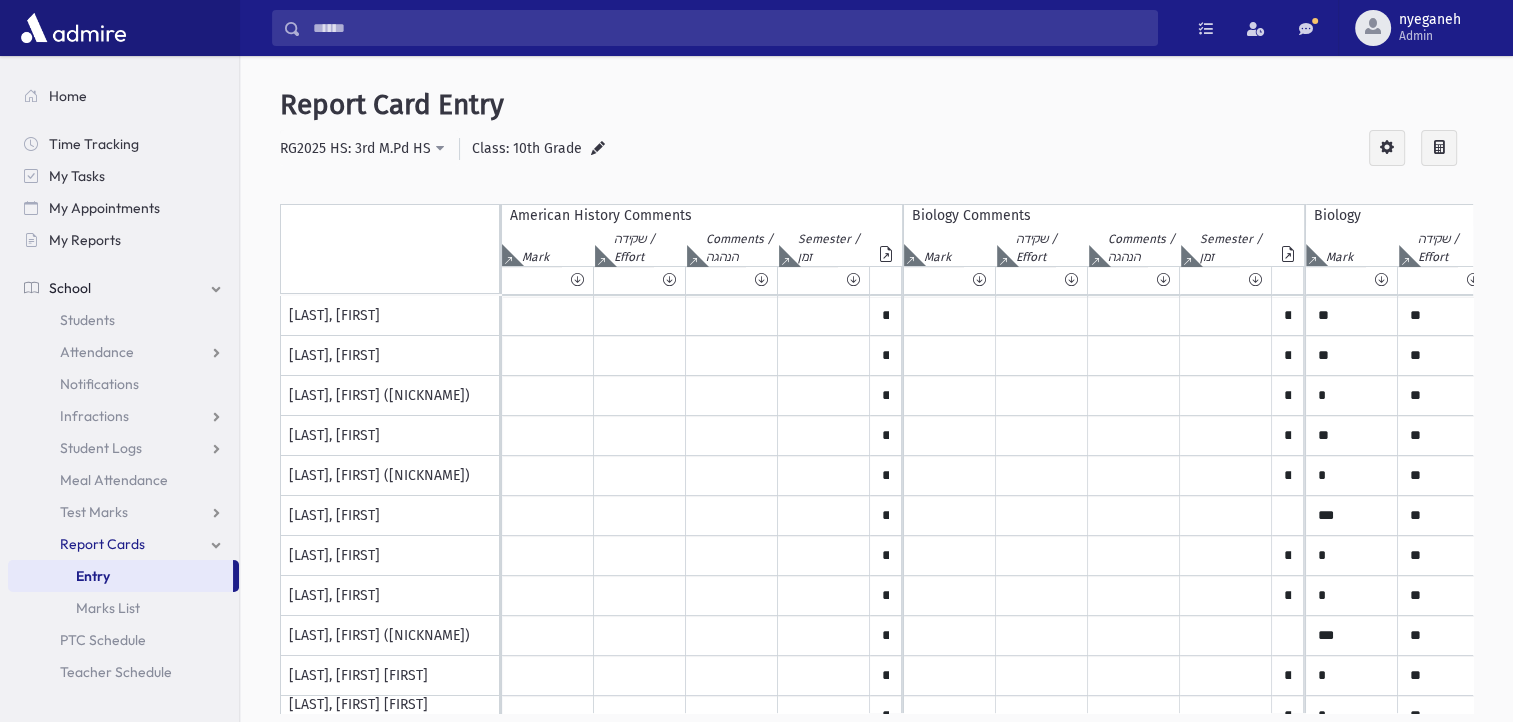 scroll, scrollTop: 0, scrollLeft: 443, axis: horizontal 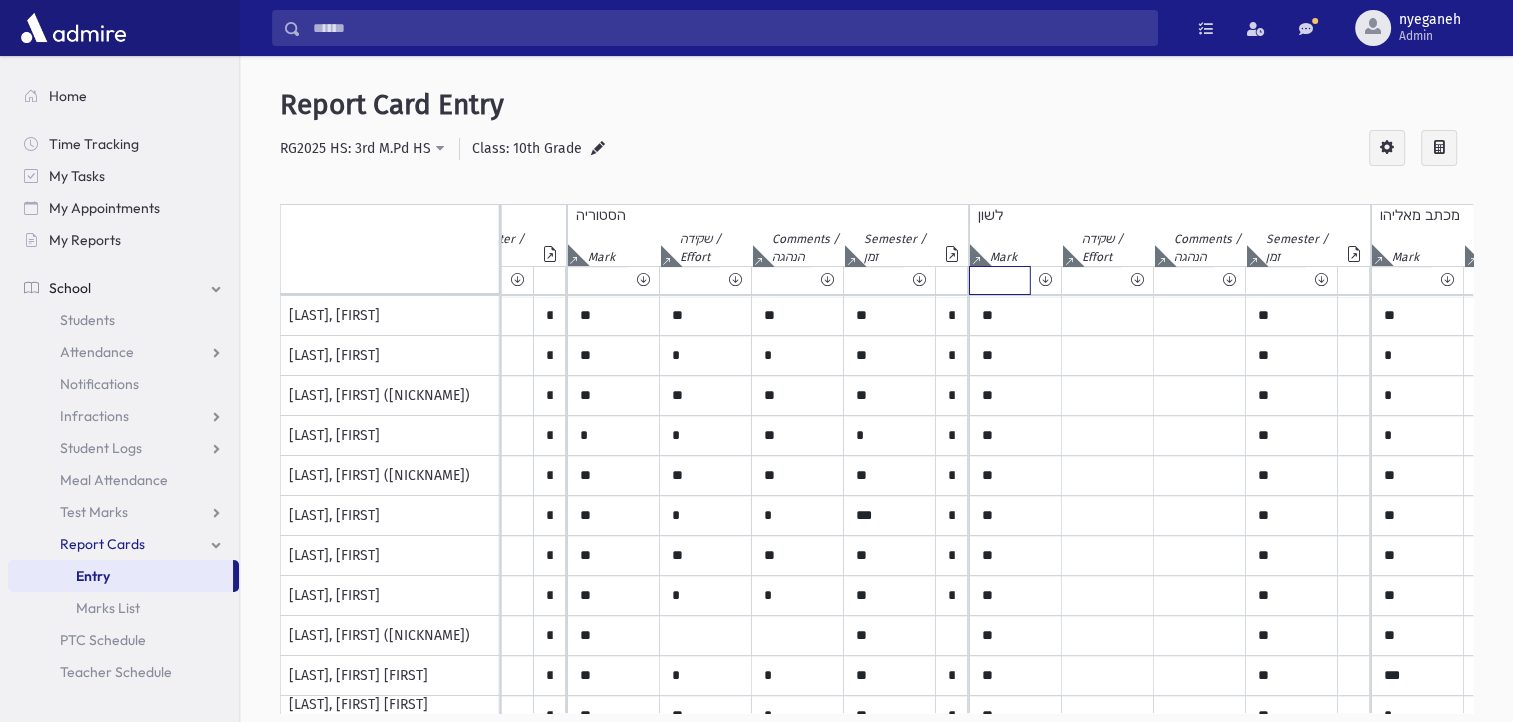click at bounding box center [1000, 280] 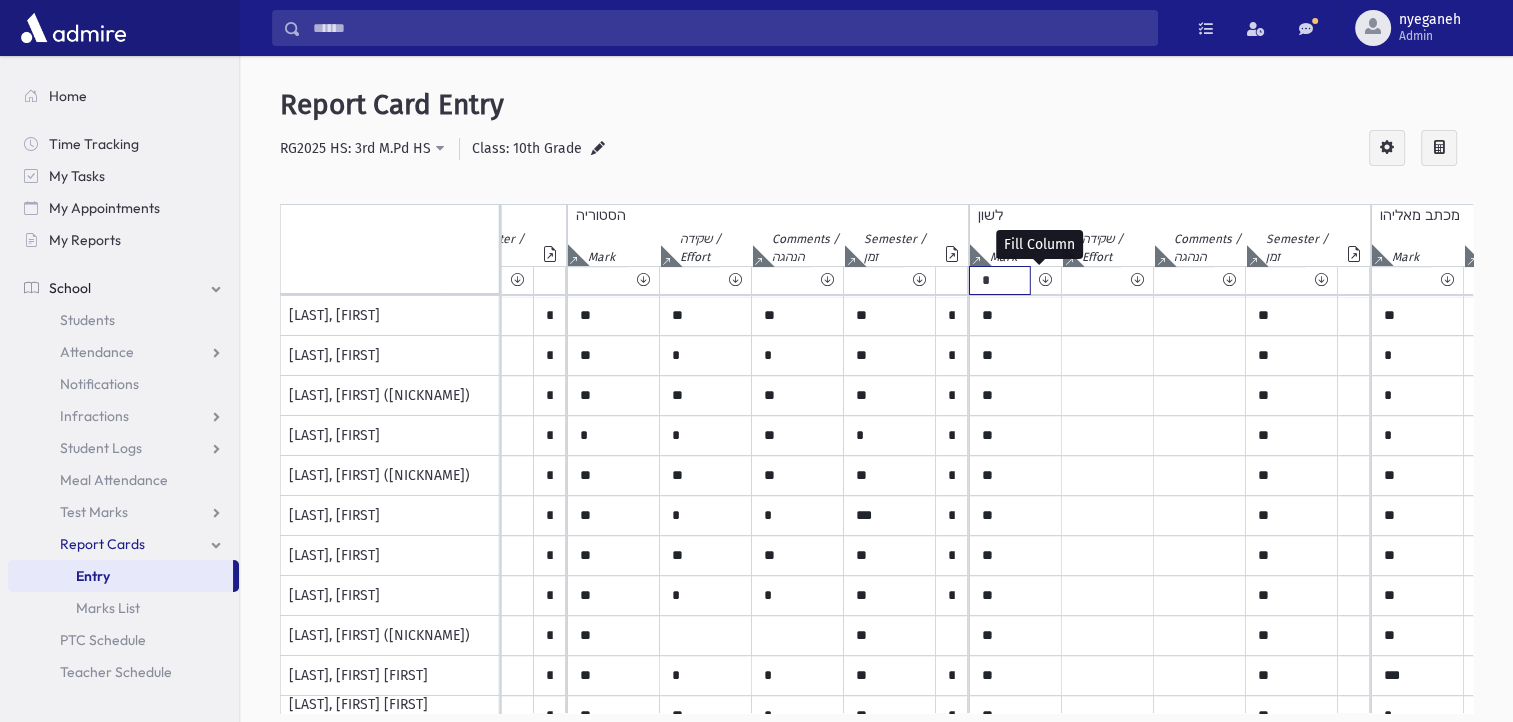 type on "*" 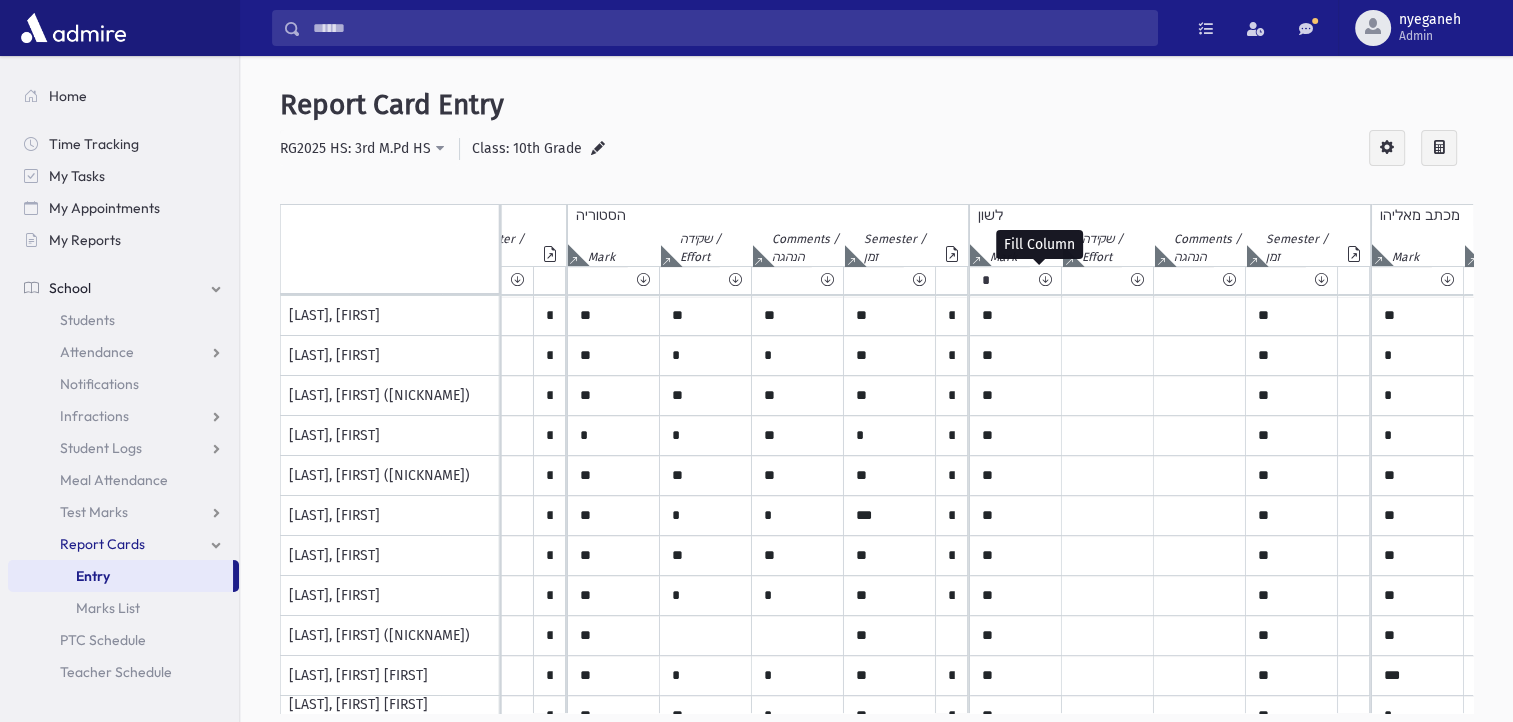 click at bounding box center [1045, 280] 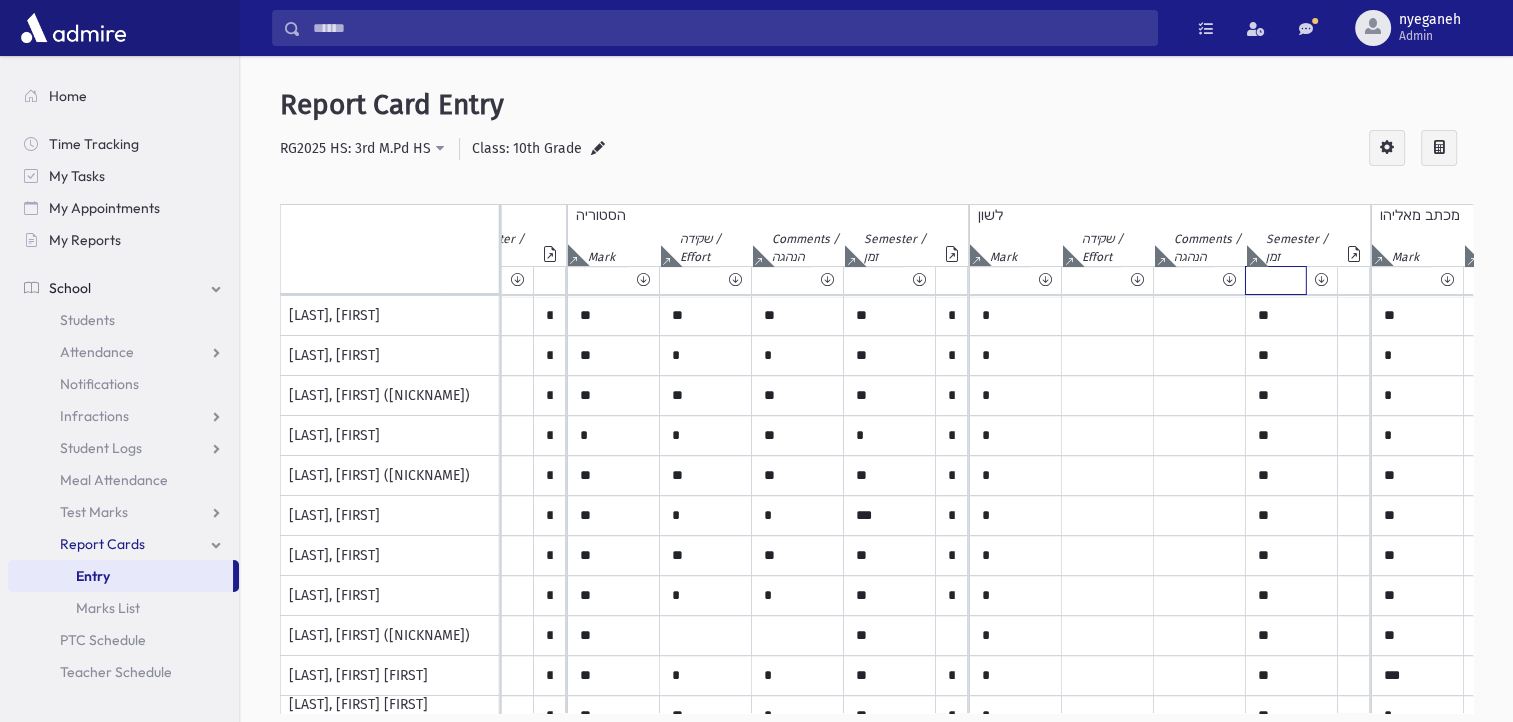 click at bounding box center [1276, 280] 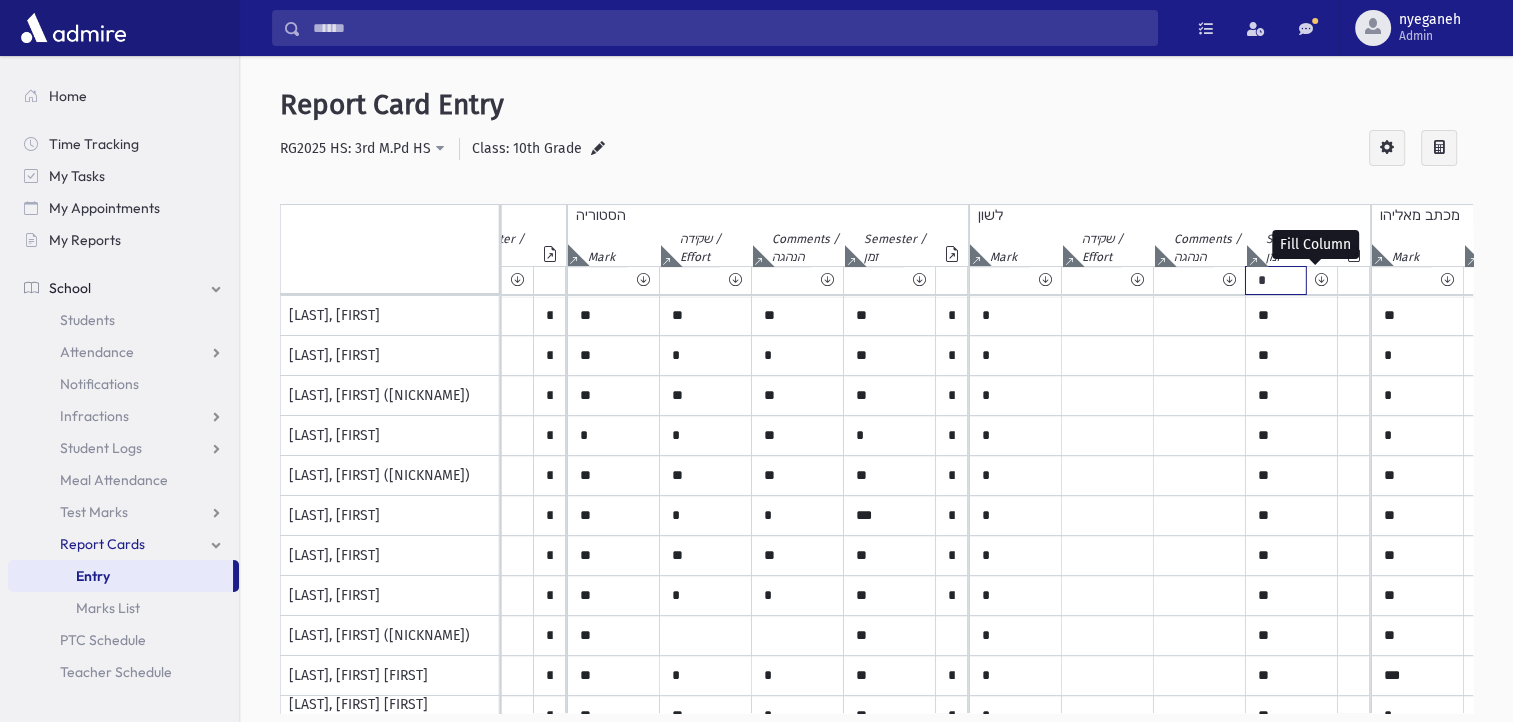 type on "*" 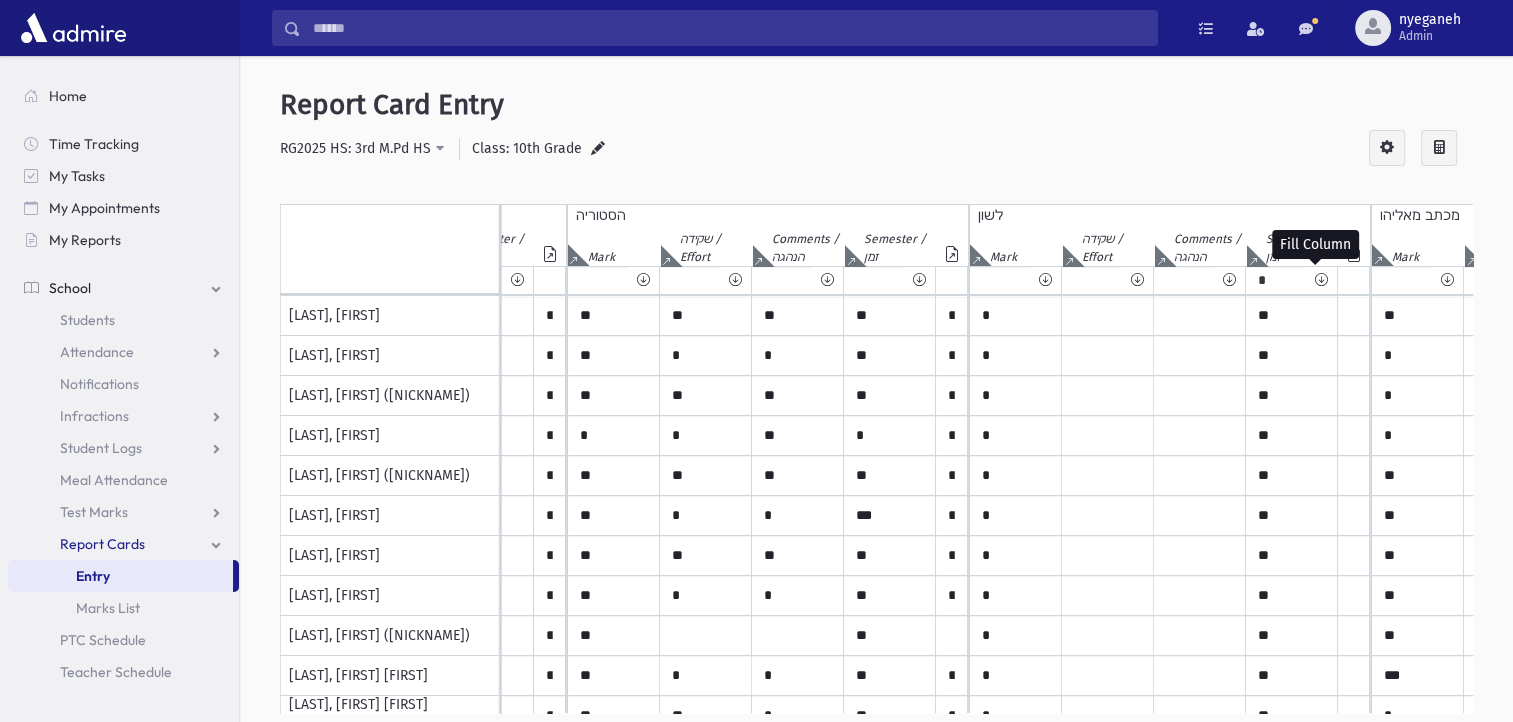 click at bounding box center (1321, 280) 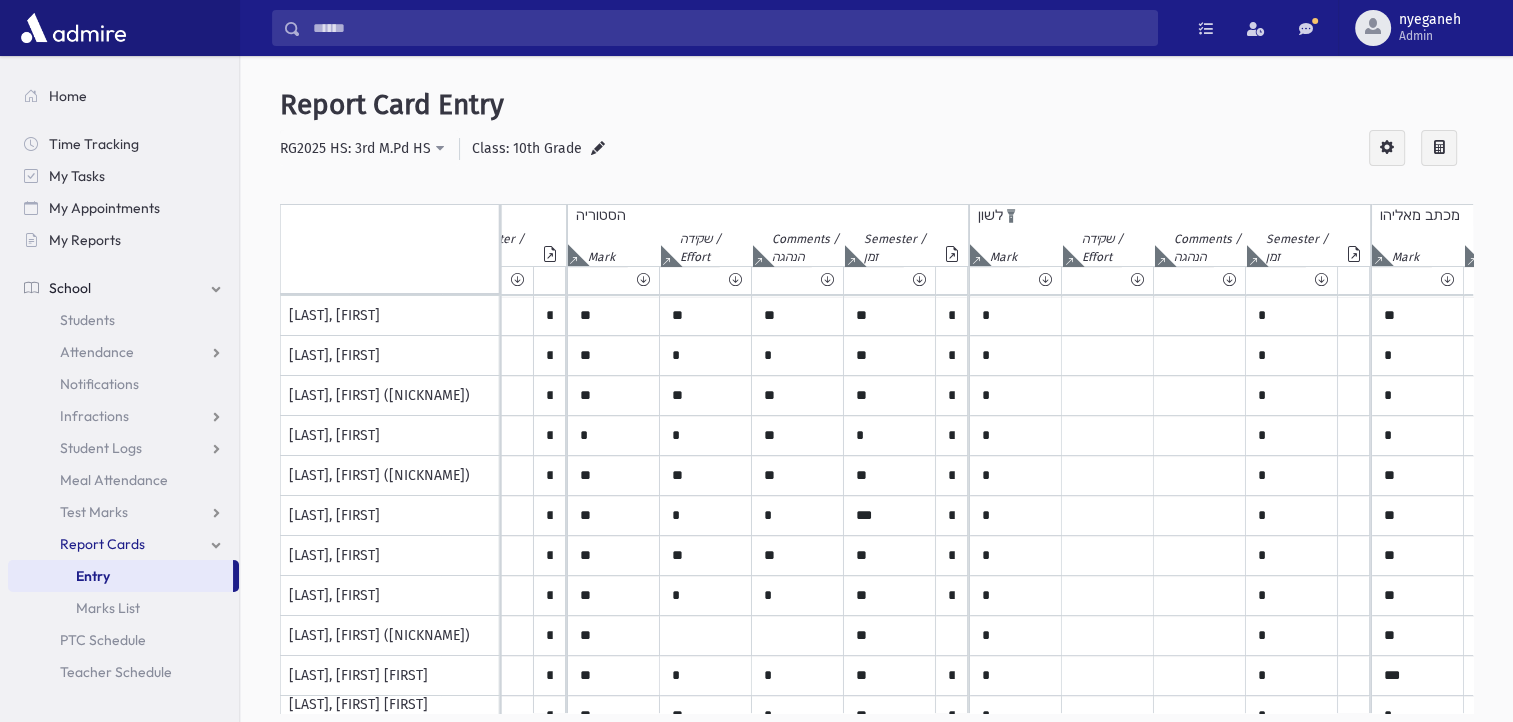 click at bounding box center (-4652, 255) 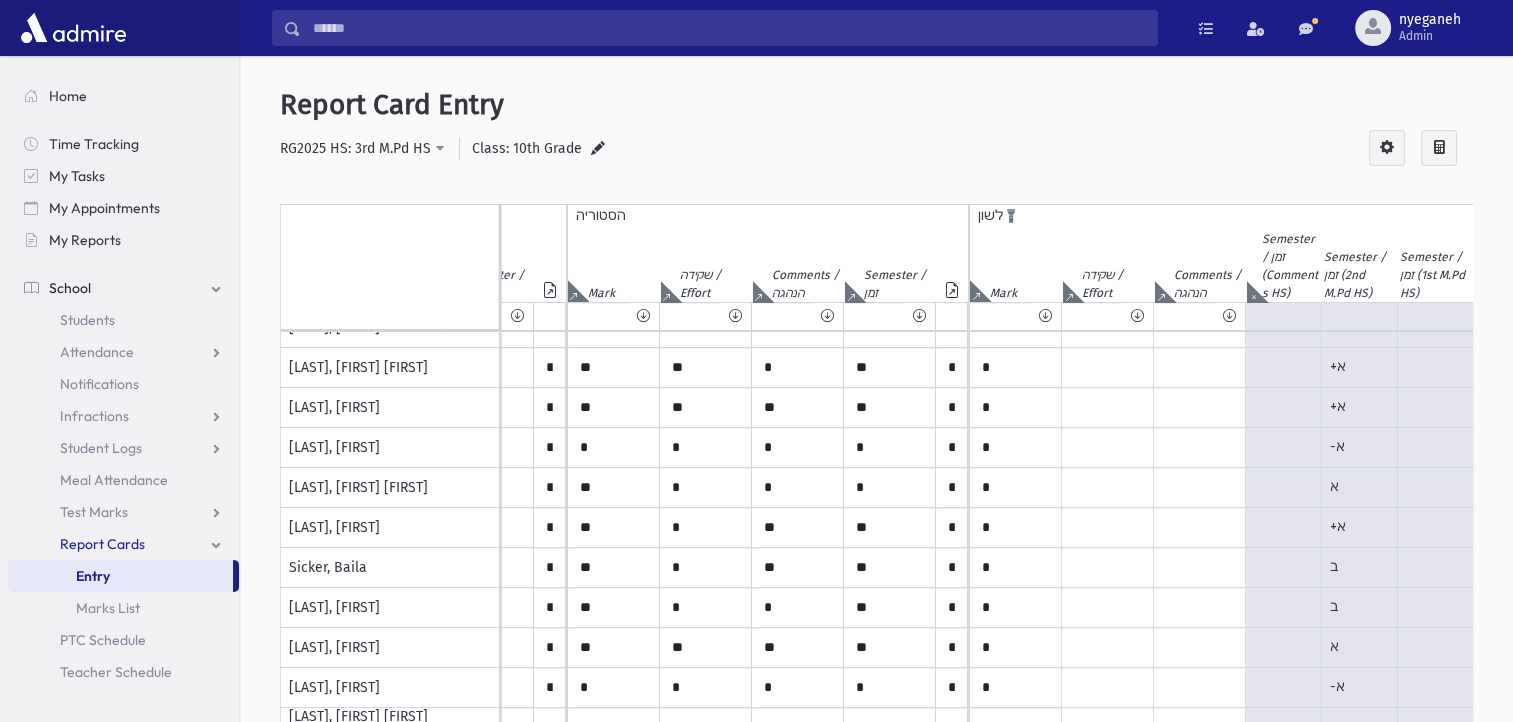 click at bounding box center [1253, 296] 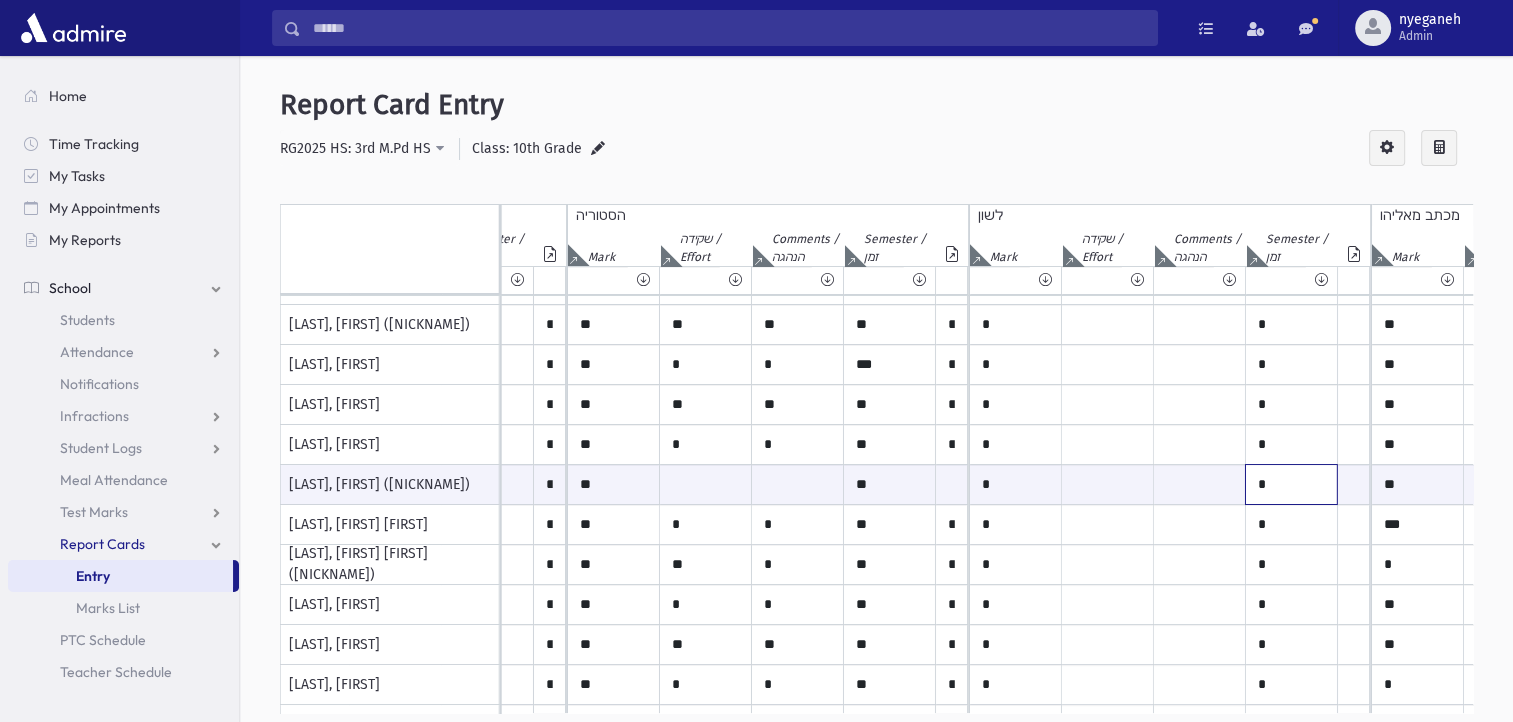 drag, startPoint x: 1272, startPoint y: 477, endPoint x: 1243, endPoint y: 484, distance: 29.832869 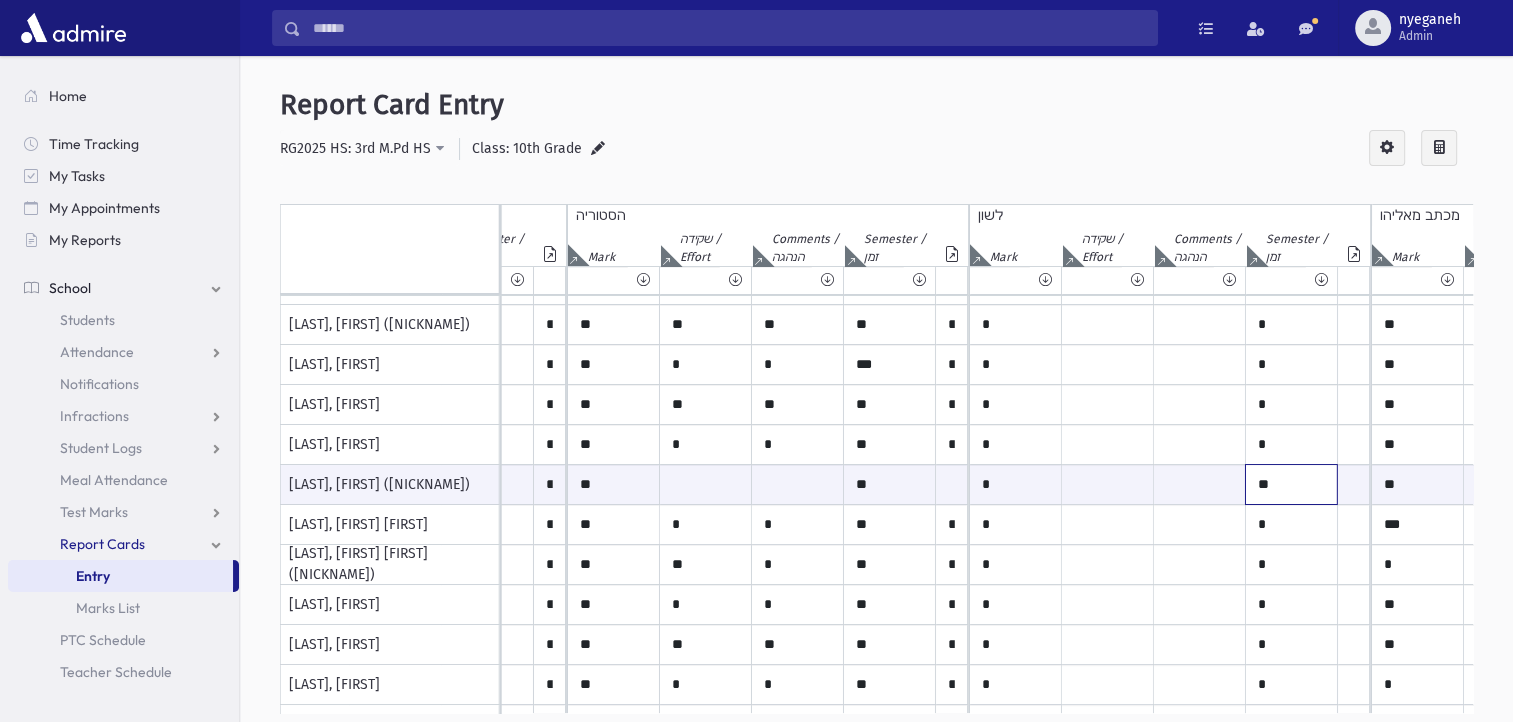 type on "**" 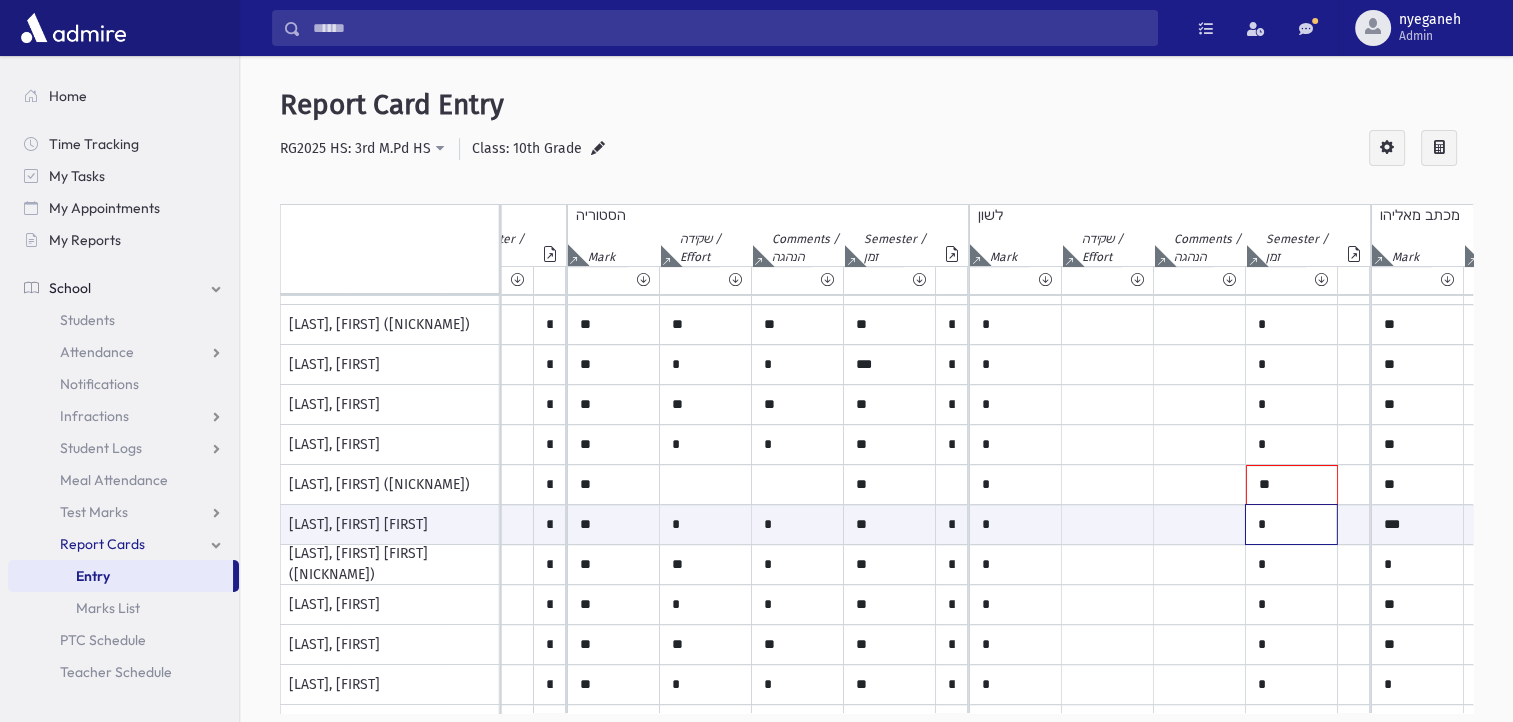 drag, startPoint x: 1263, startPoint y: 525, endPoint x: 1228, endPoint y: 532, distance: 35.69314 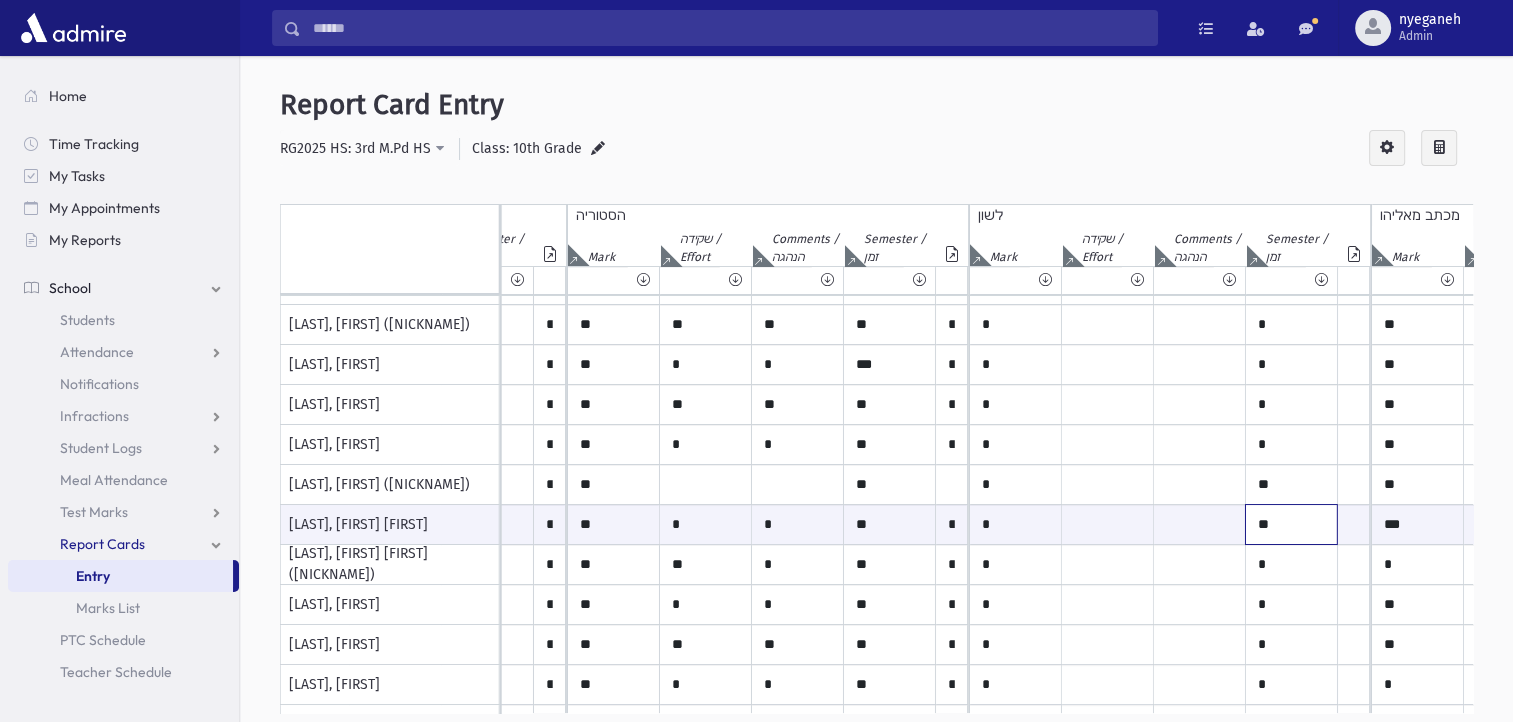 type on "**" 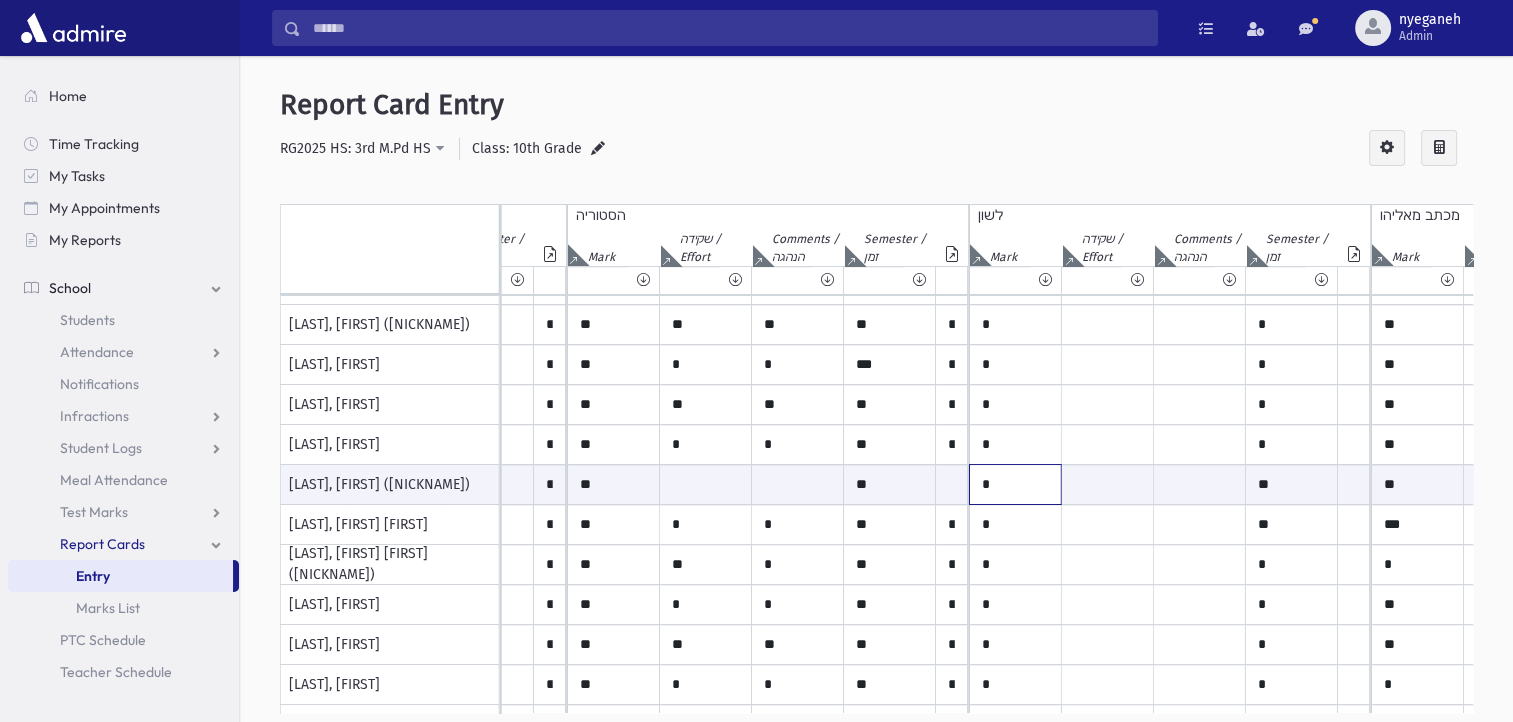 drag, startPoint x: 1003, startPoint y: 485, endPoint x: 952, endPoint y: 484, distance: 51.009804 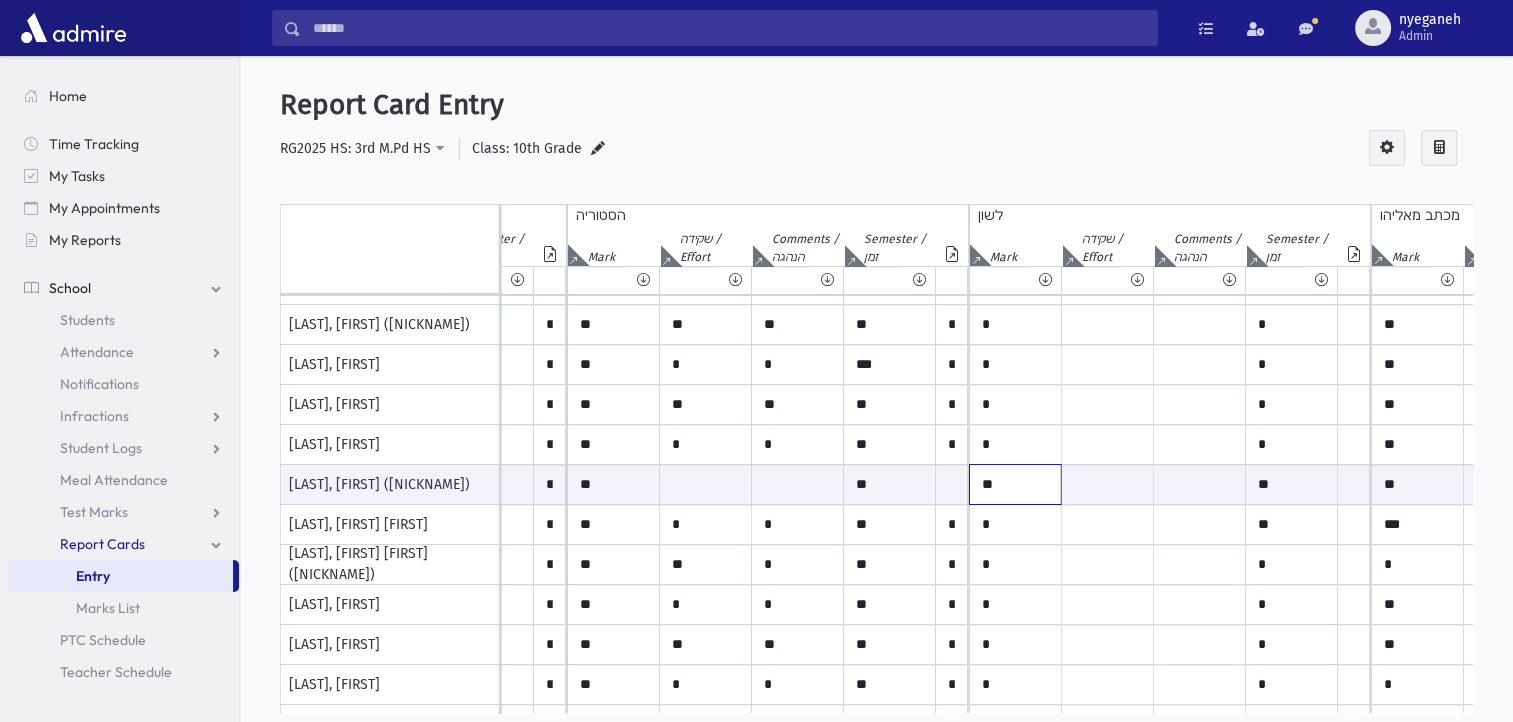 type on "**" 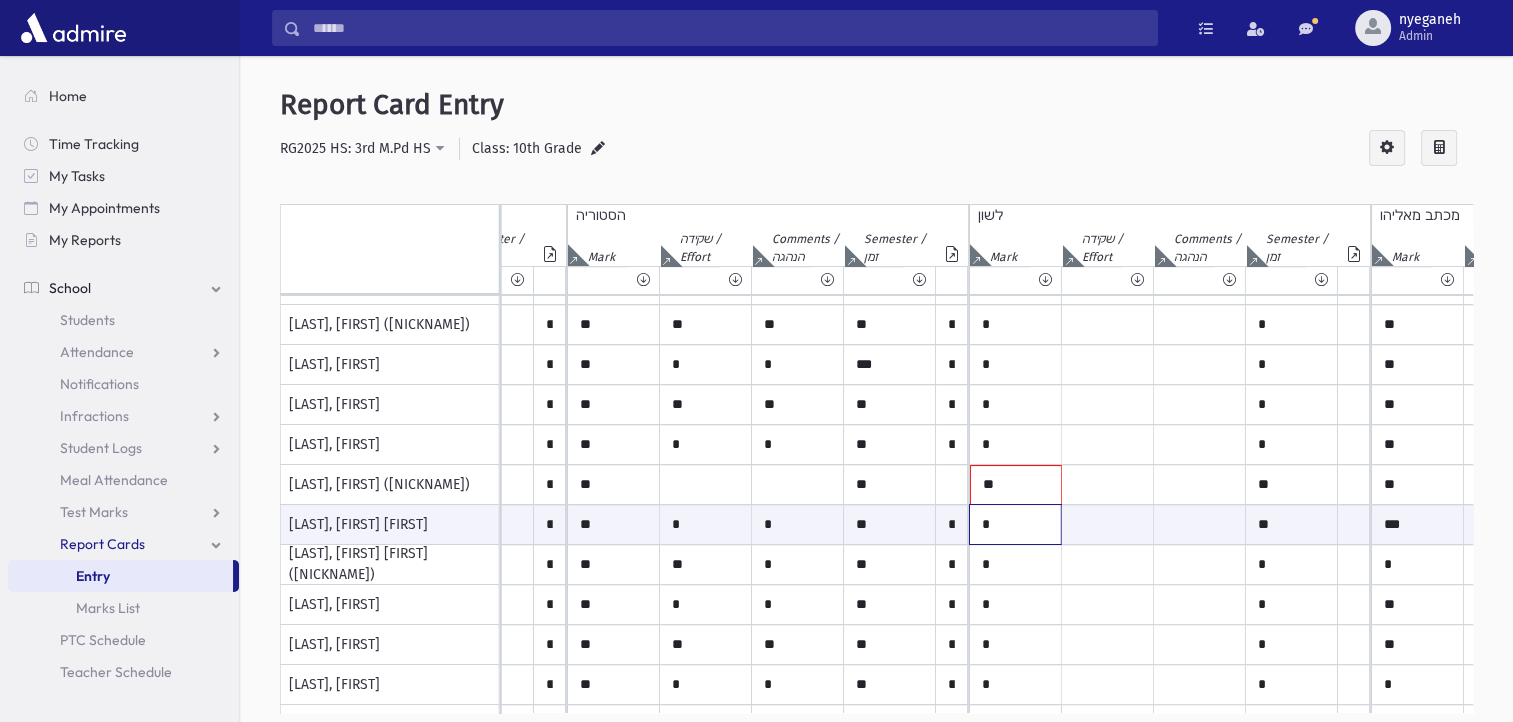 drag, startPoint x: 988, startPoint y: 517, endPoint x: 960, endPoint y: 524, distance: 28.86174 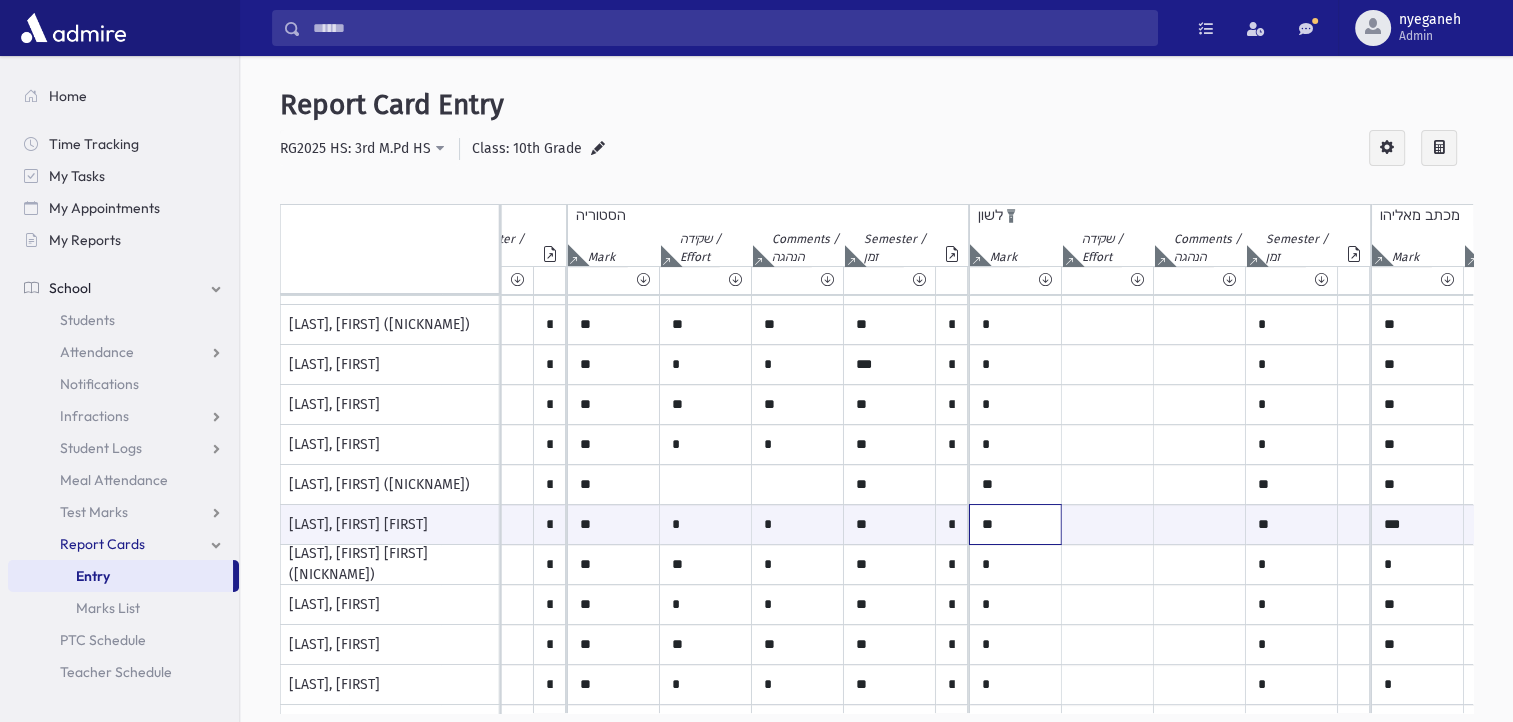 type on "**" 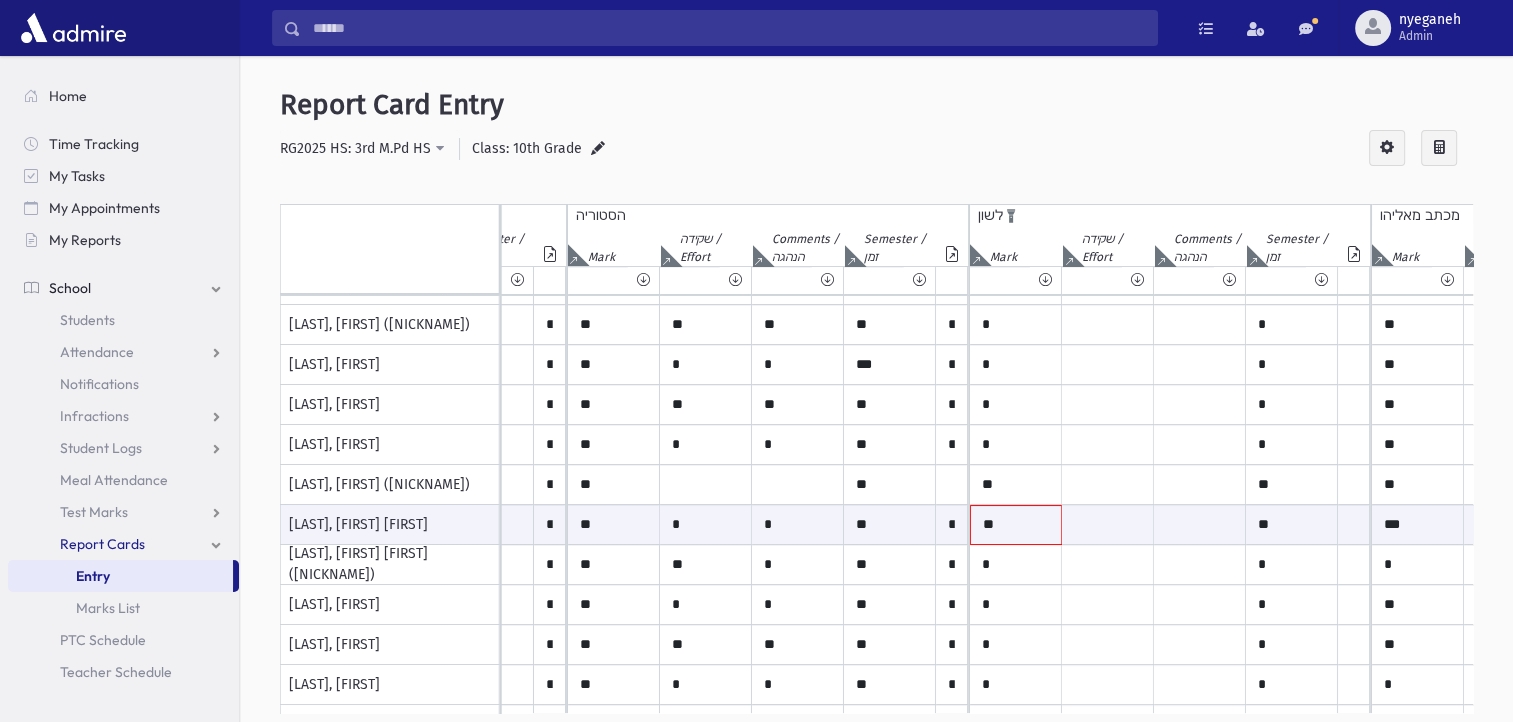 click at bounding box center (-4652, 255) 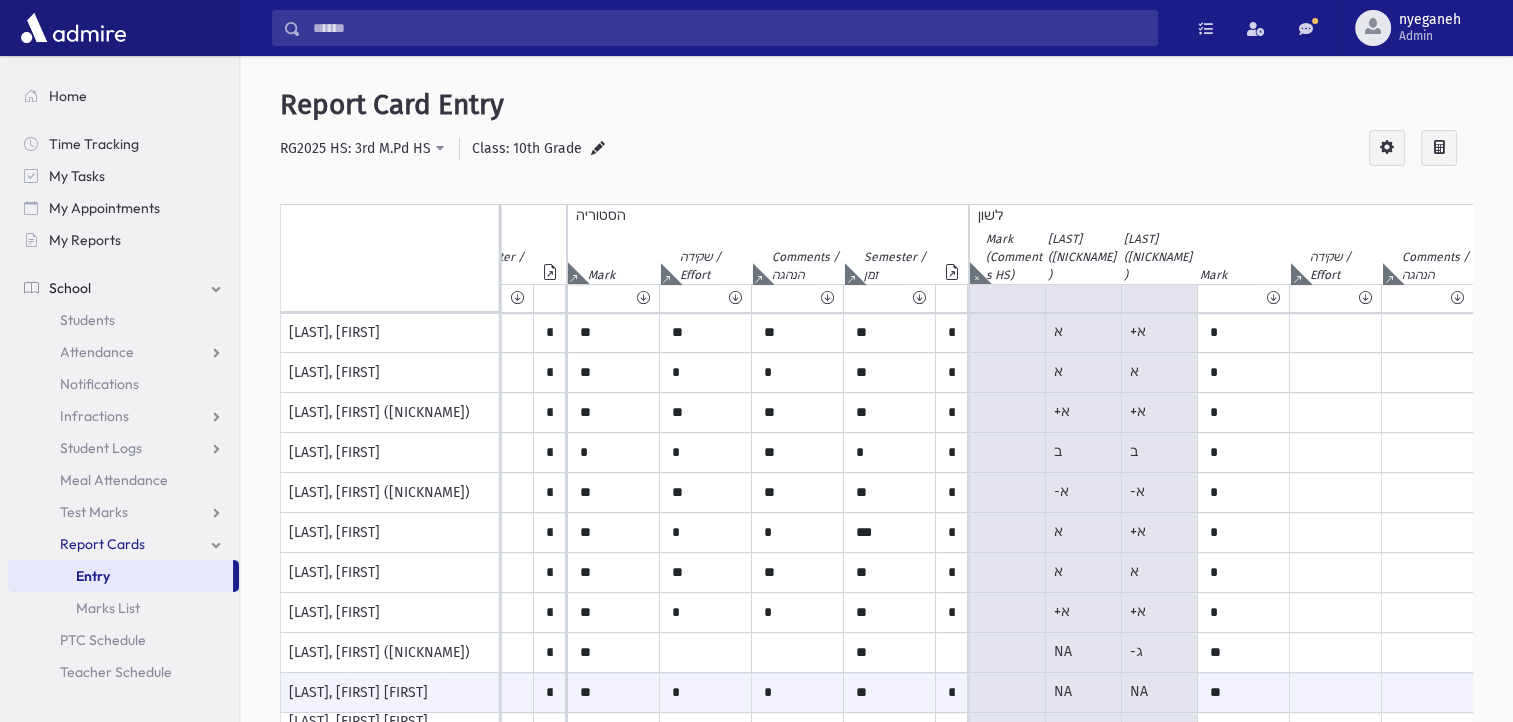 scroll, scrollTop: 0, scrollLeft: 5160, axis: horizontal 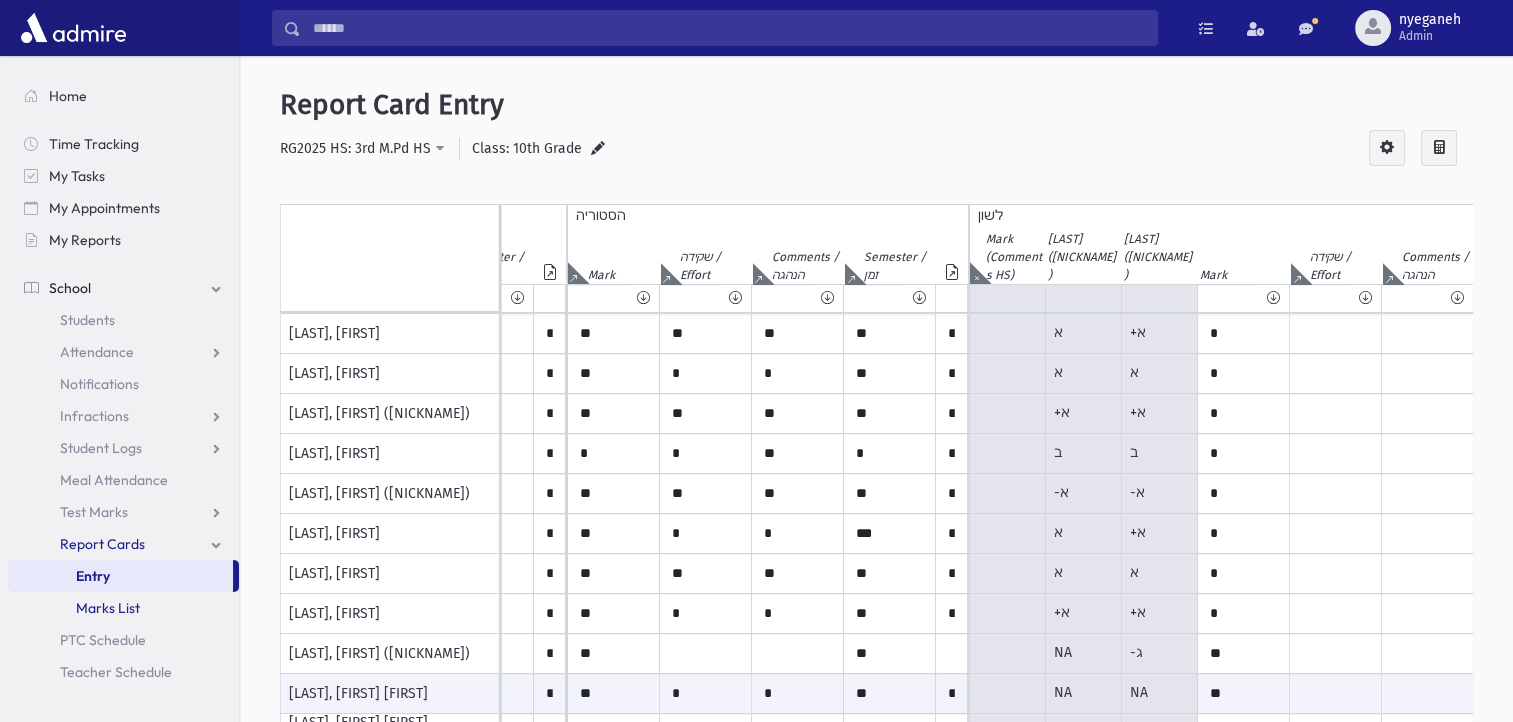 click on "Marks List" at bounding box center [108, 608] 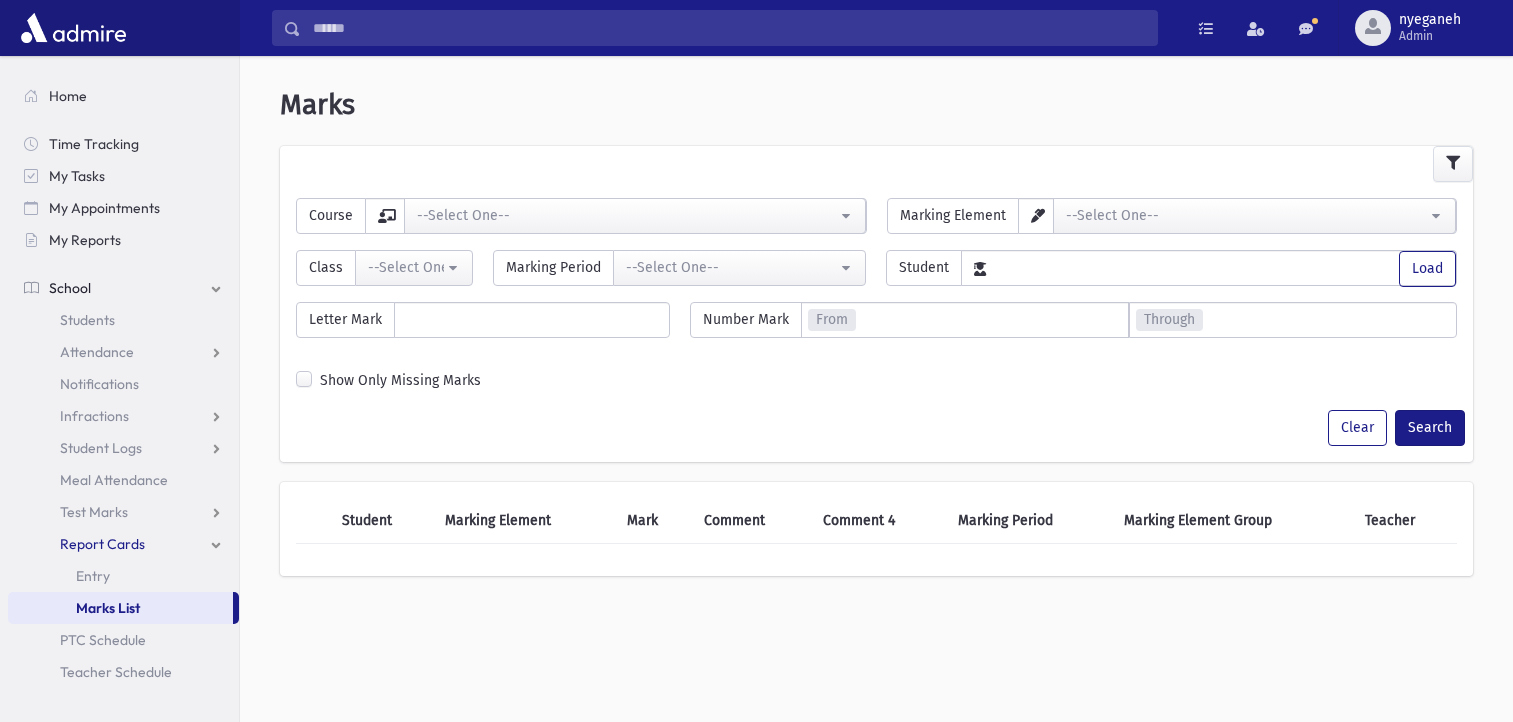 scroll, scrollTop: 0, scrollLeft: 0, axis: both 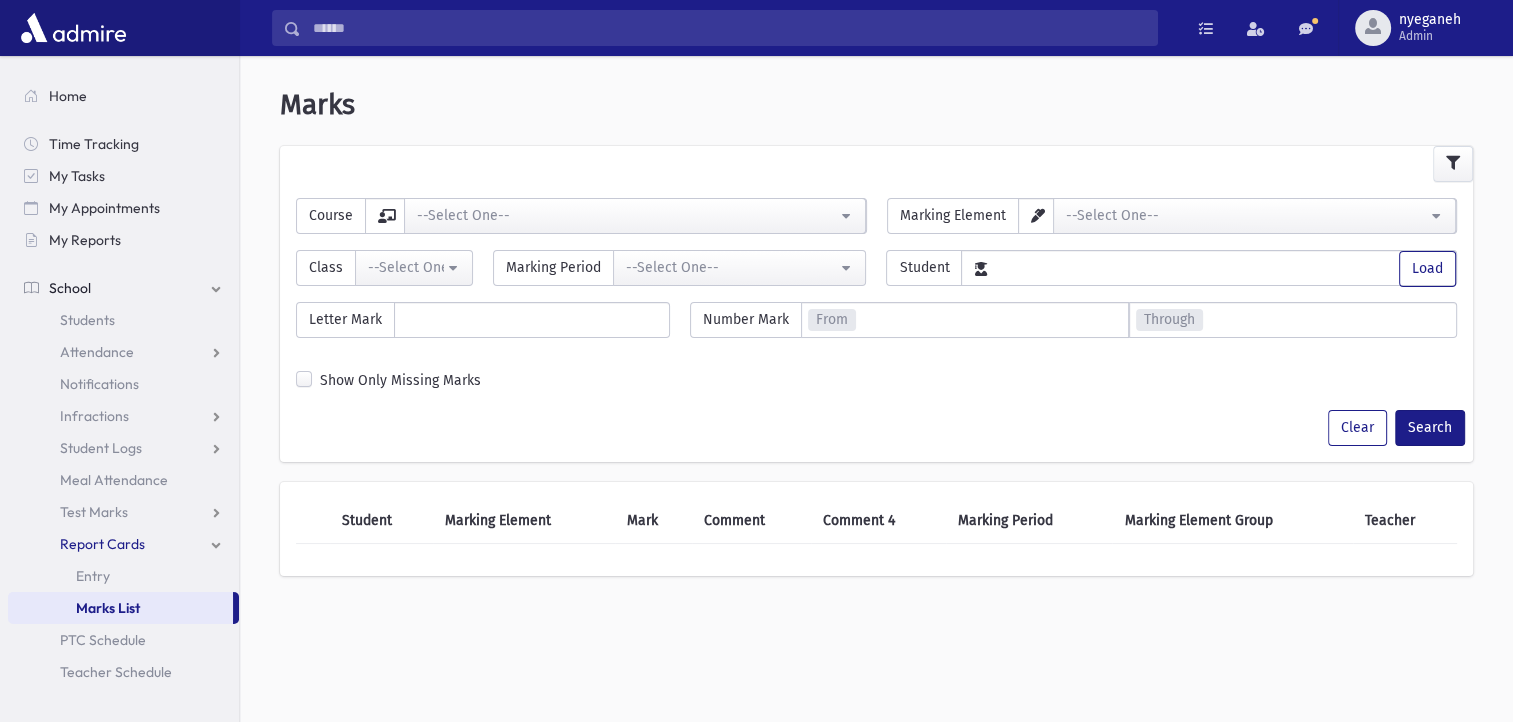 click at bounding box center (991, 319) 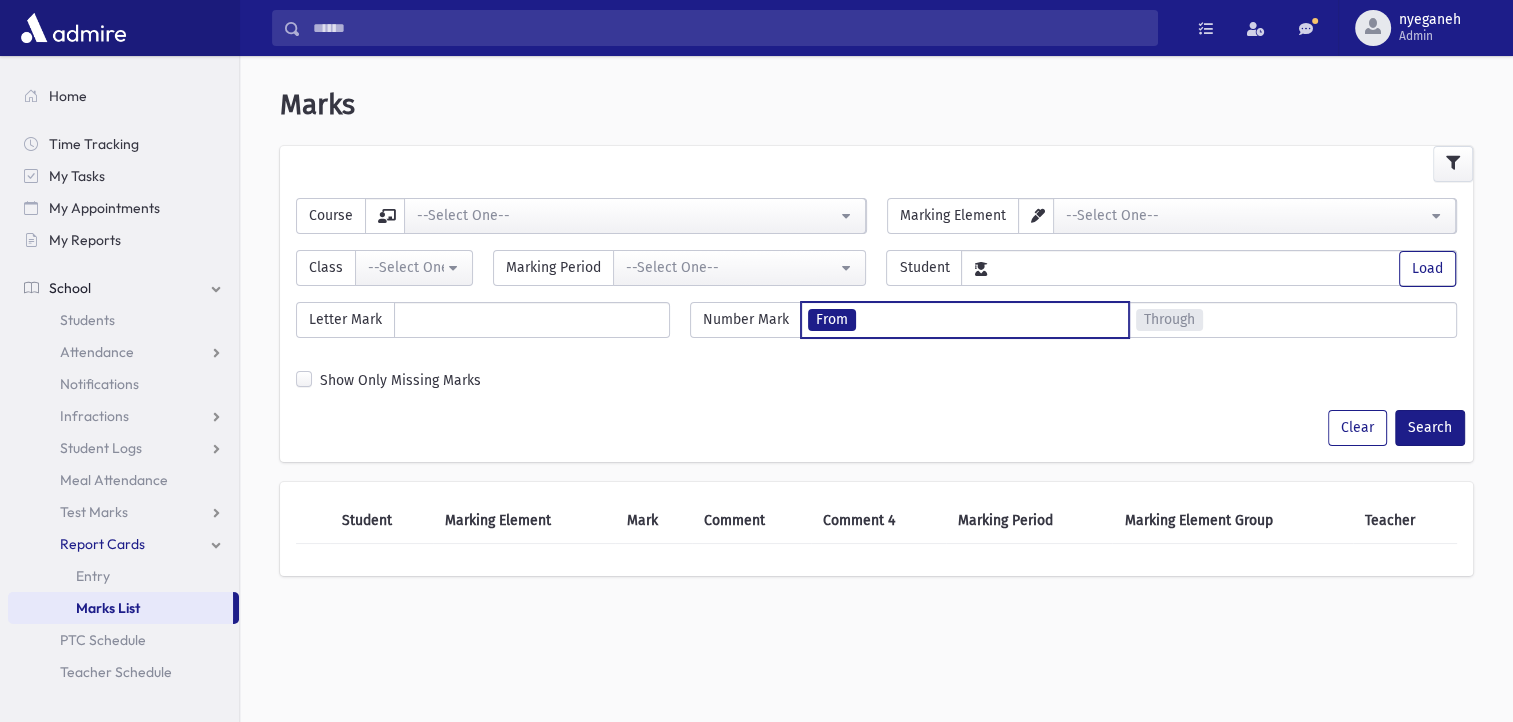 click at bounding box center (991, 319) 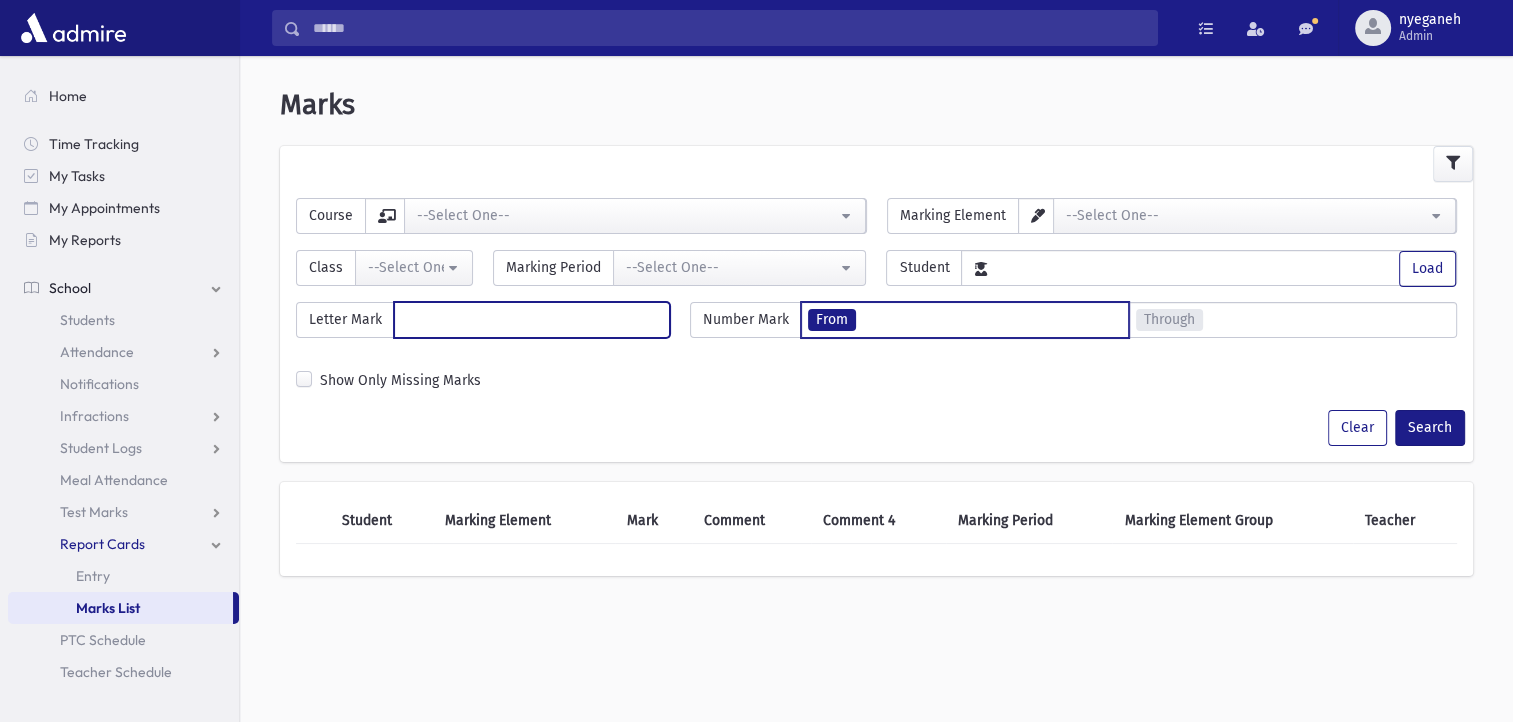 click at bounding box center (532, 320) 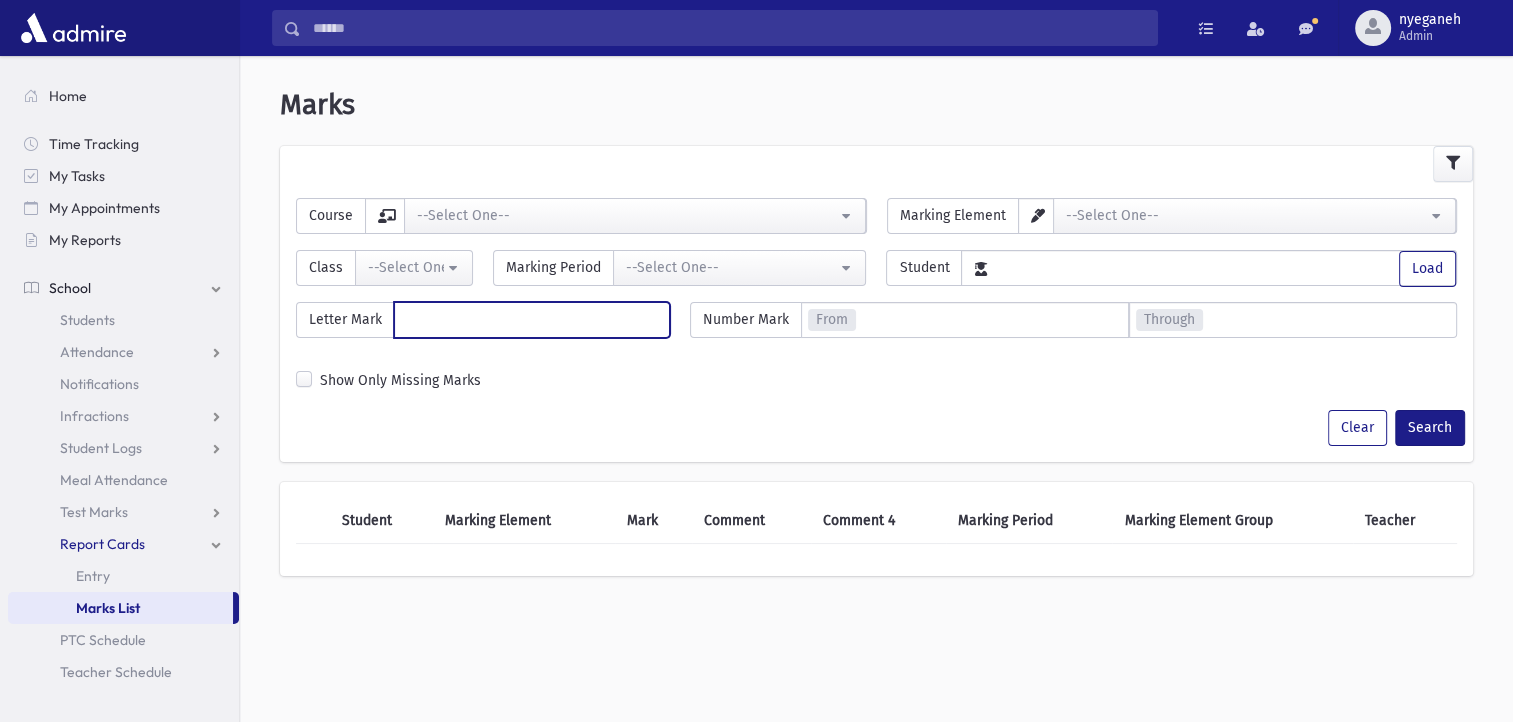 type on "***" 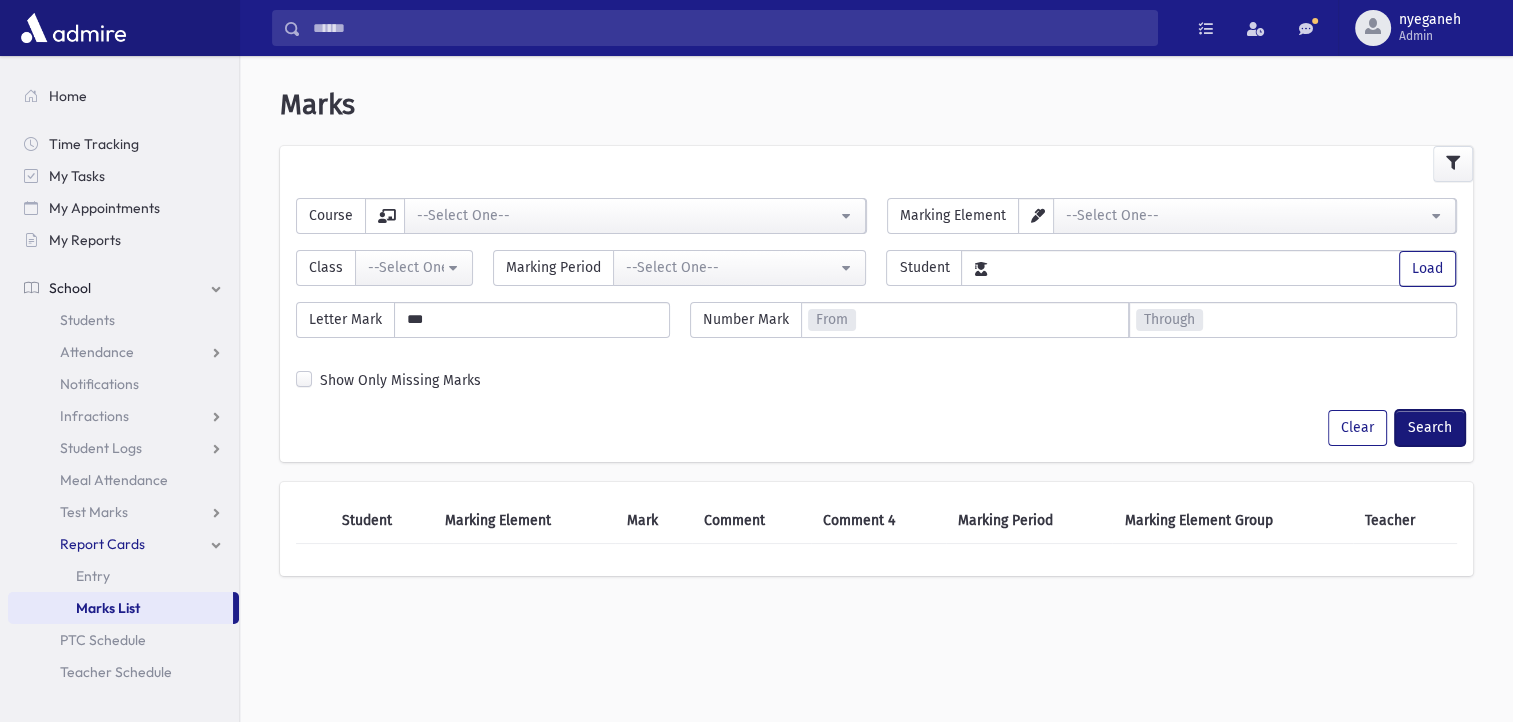 click on "Search" at bounding box center (1430, 428) 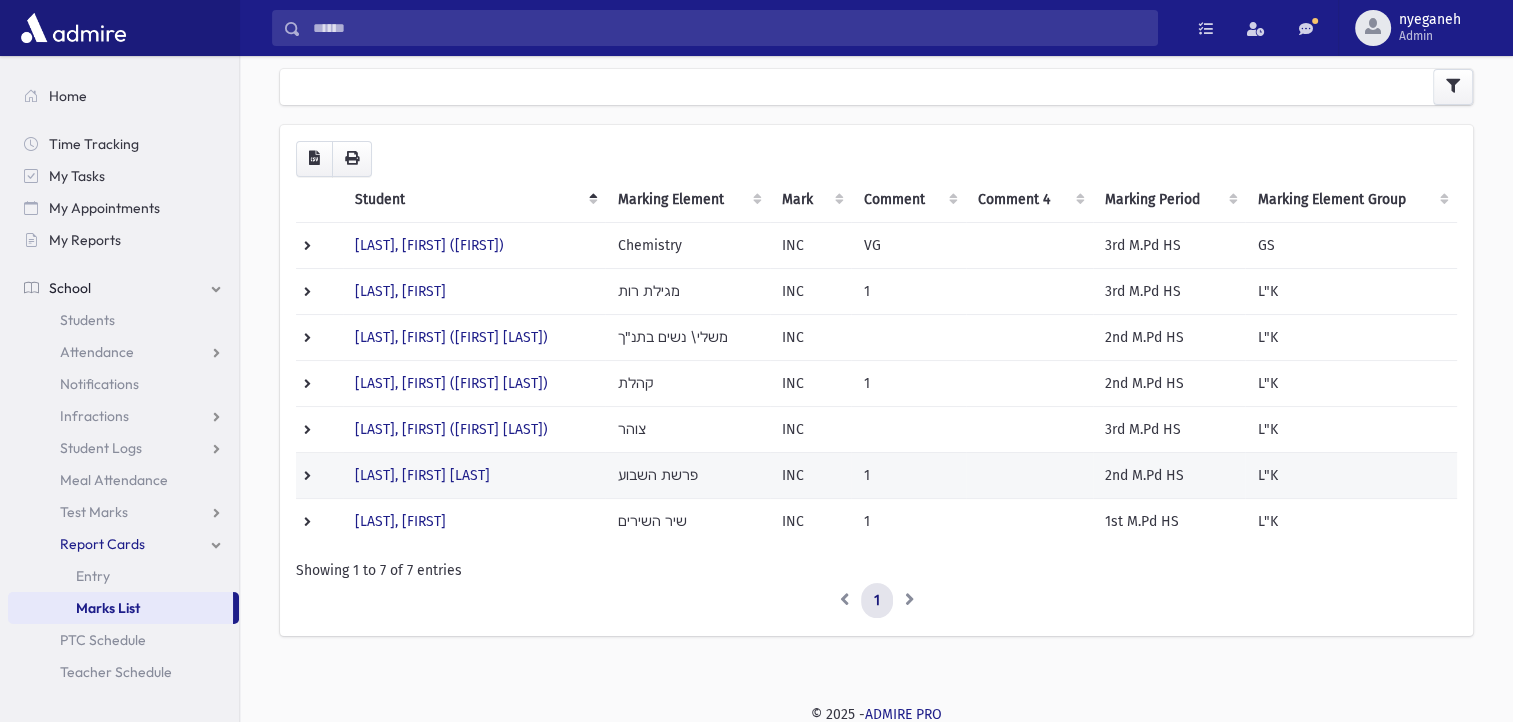 scroll, scrollTop: 0, scrollLeft: 0, axis: both 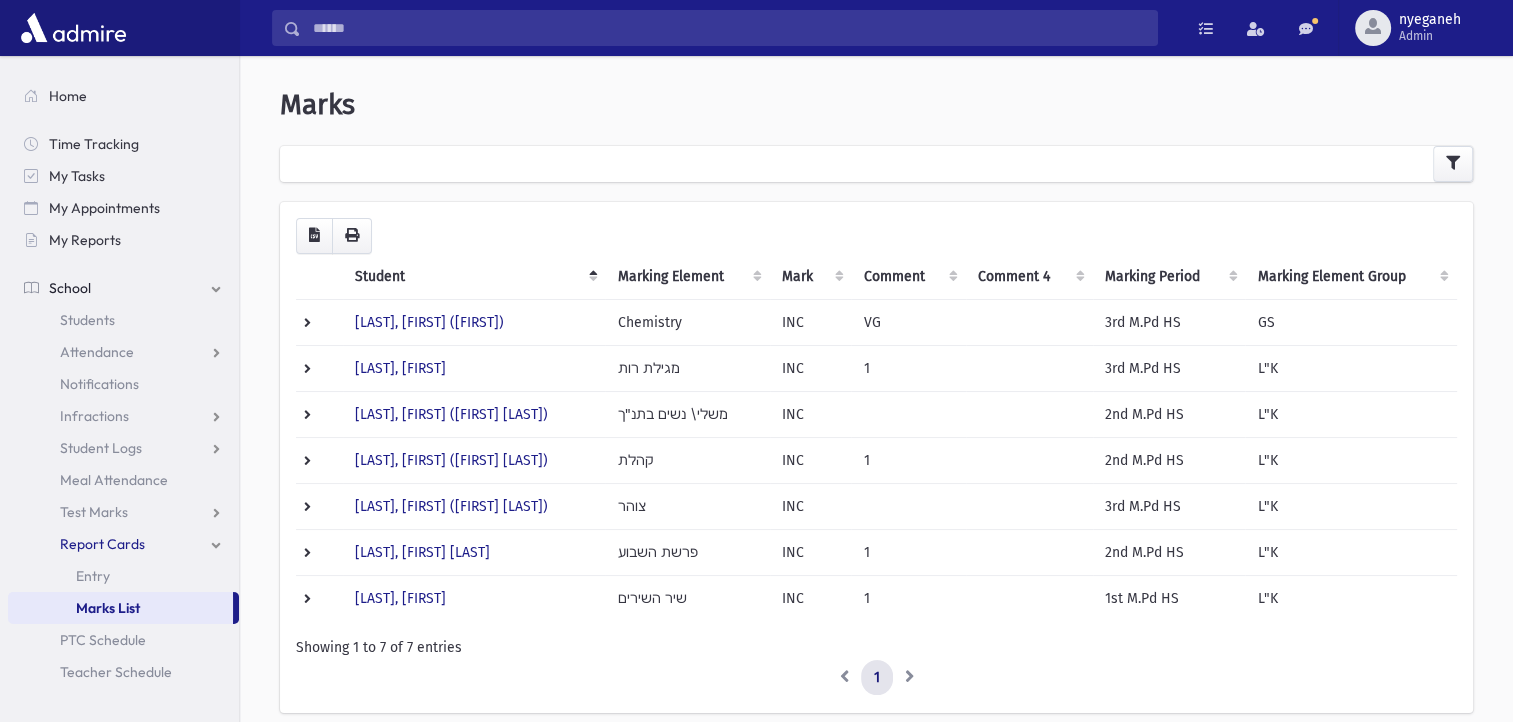 click at bounding box center [876, 164] 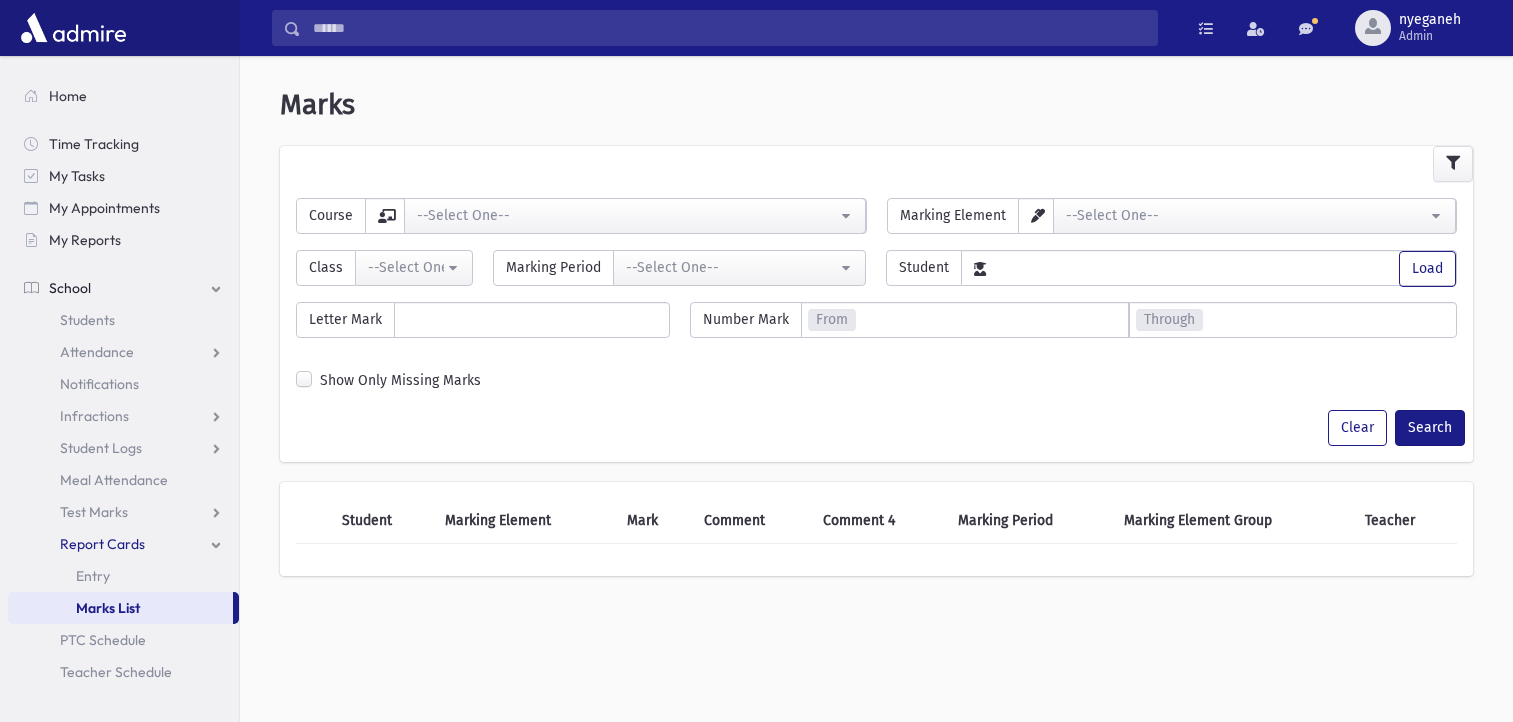 scroll, scrollTop: 0, scrollLeft: 0, axis: both 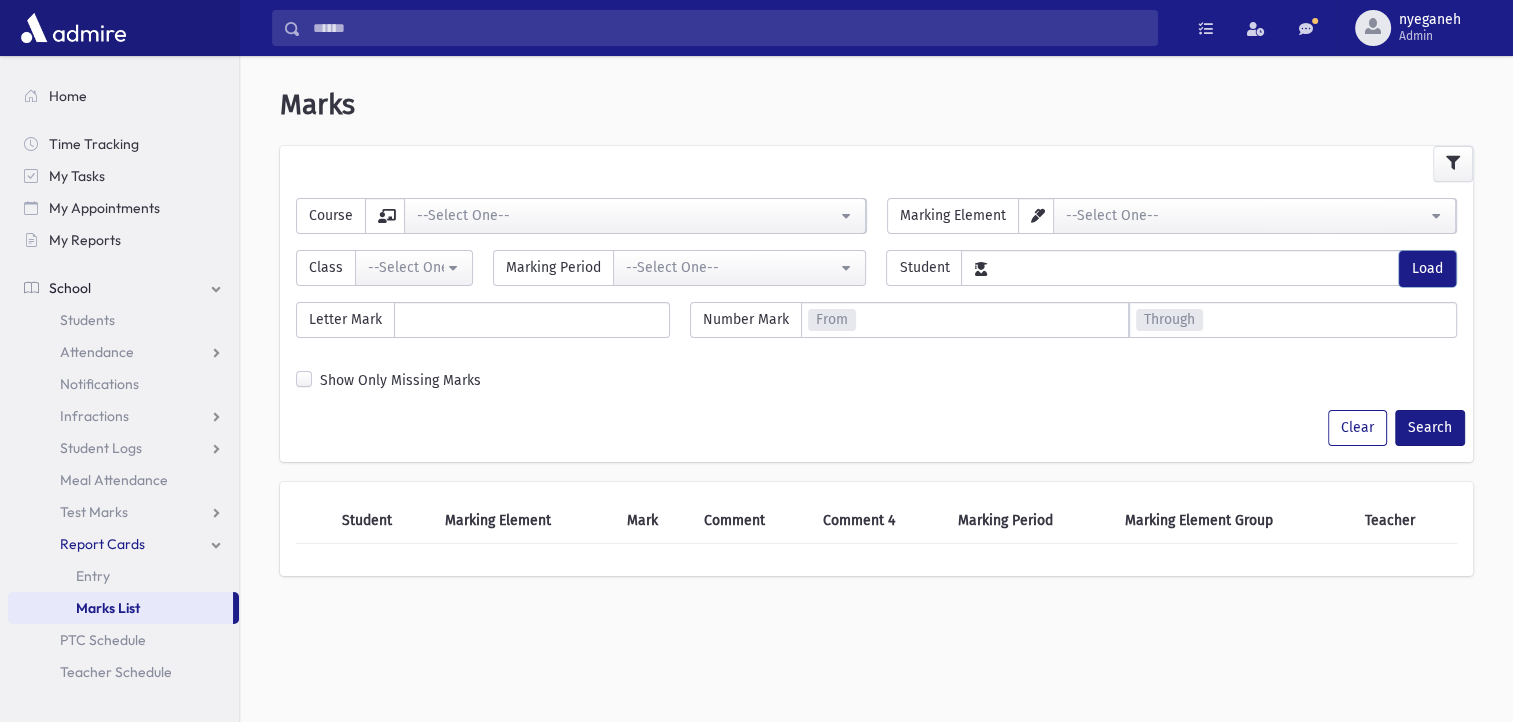 click on "Load" at bounding box center [1427, 269] 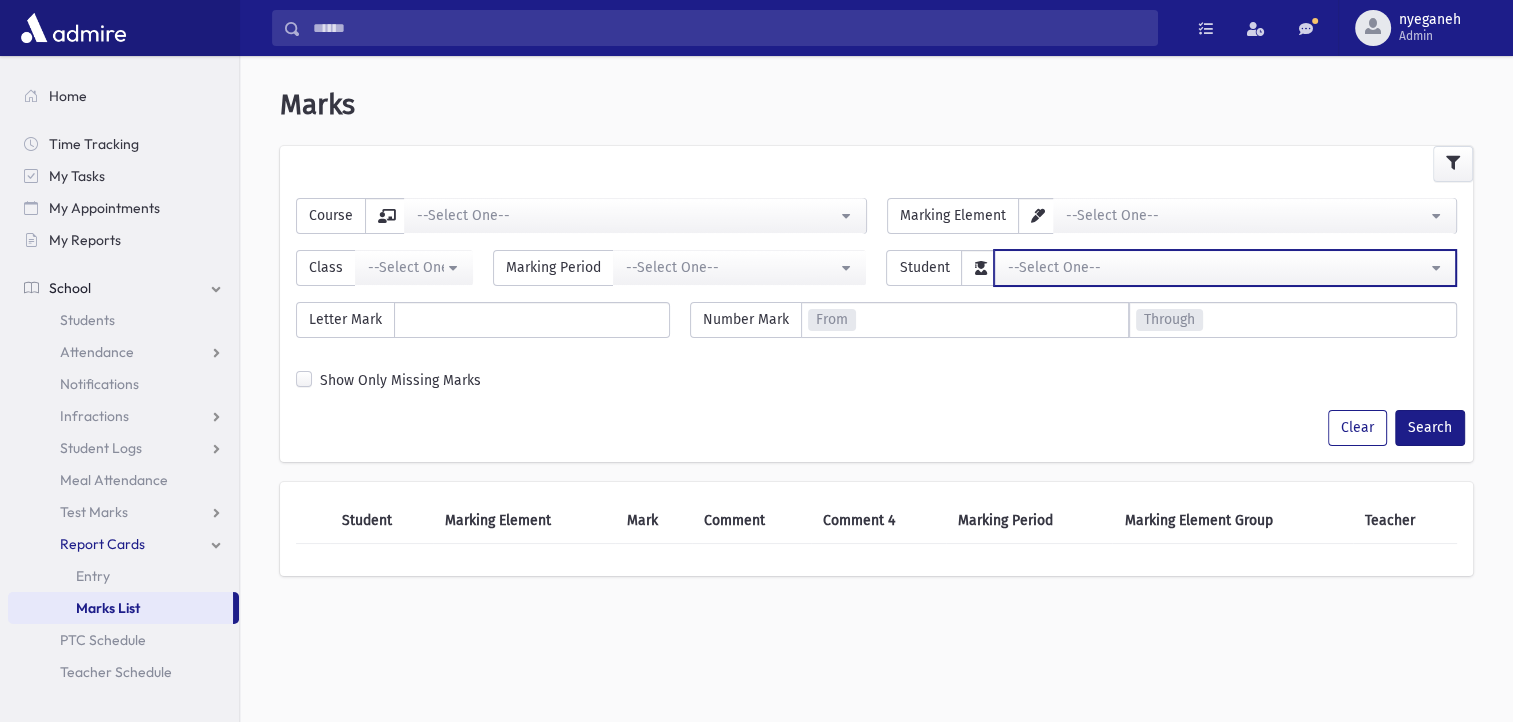click on "--Select One--" at bounding box center [1217, 267] 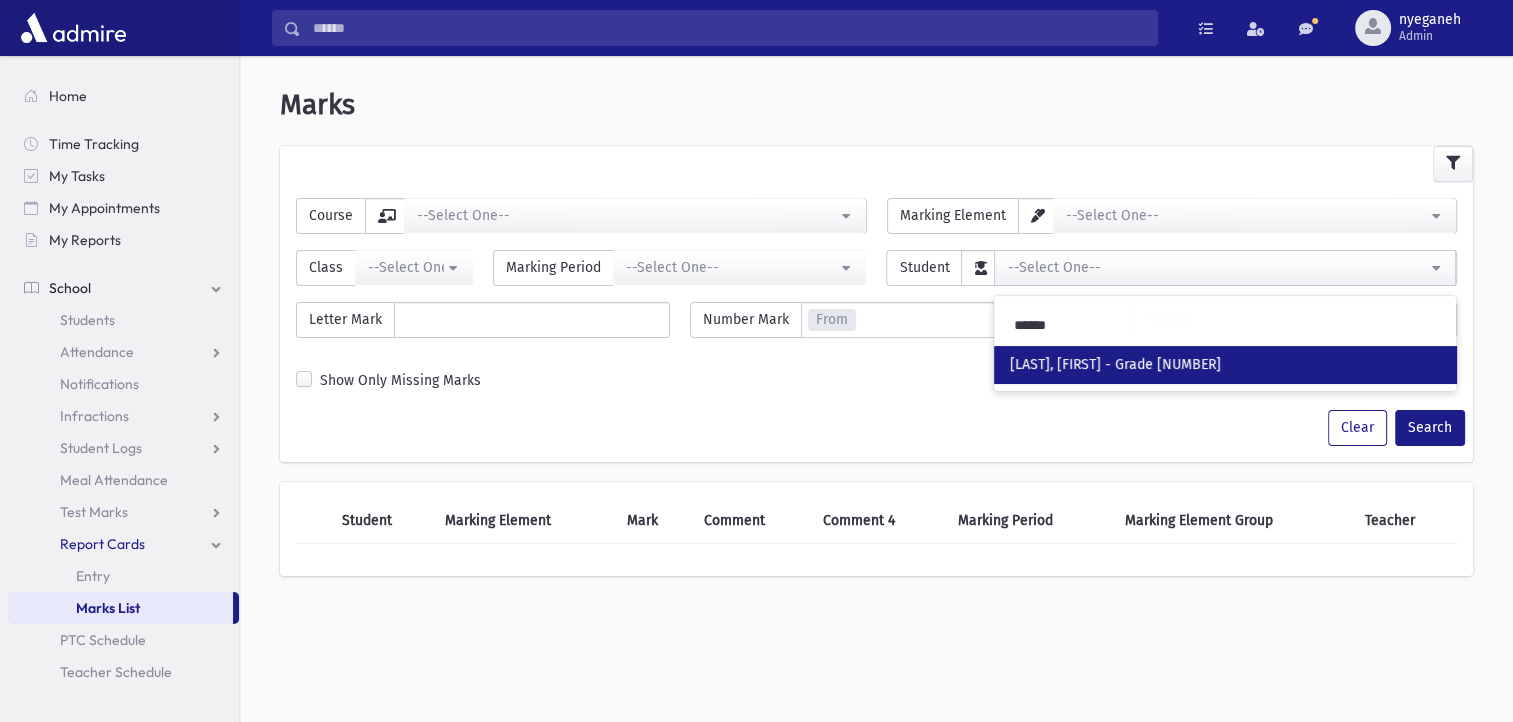 type on "******" 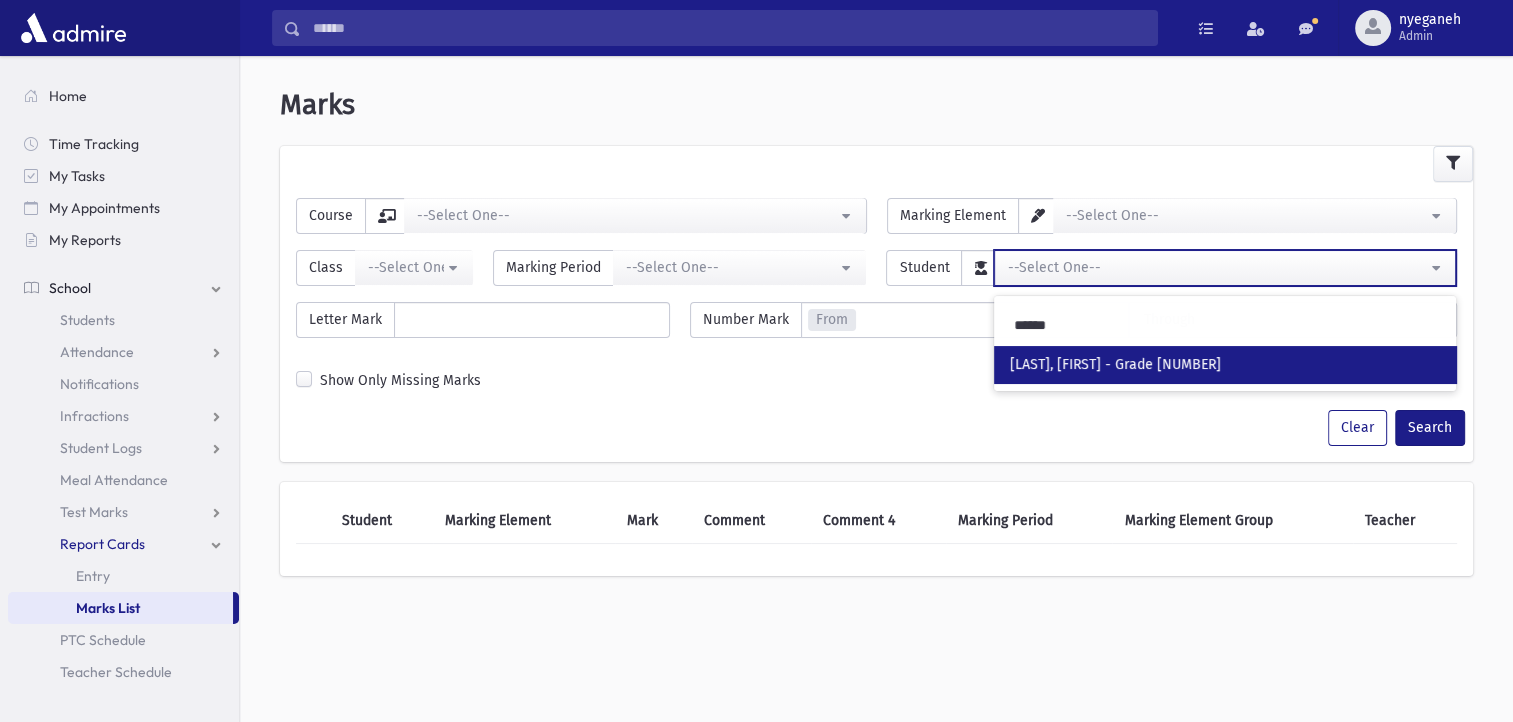 select on "*****" 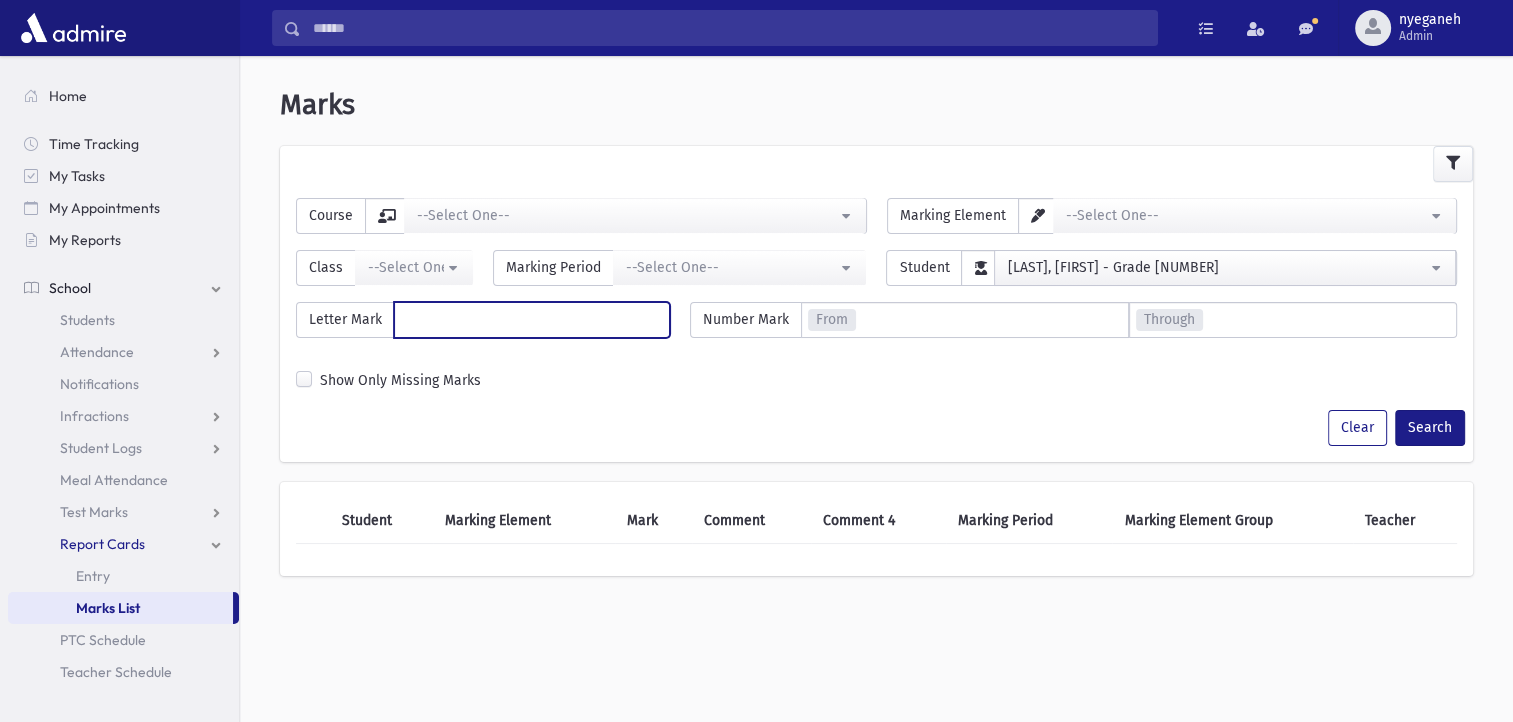 click at bounding box center [532, 320] 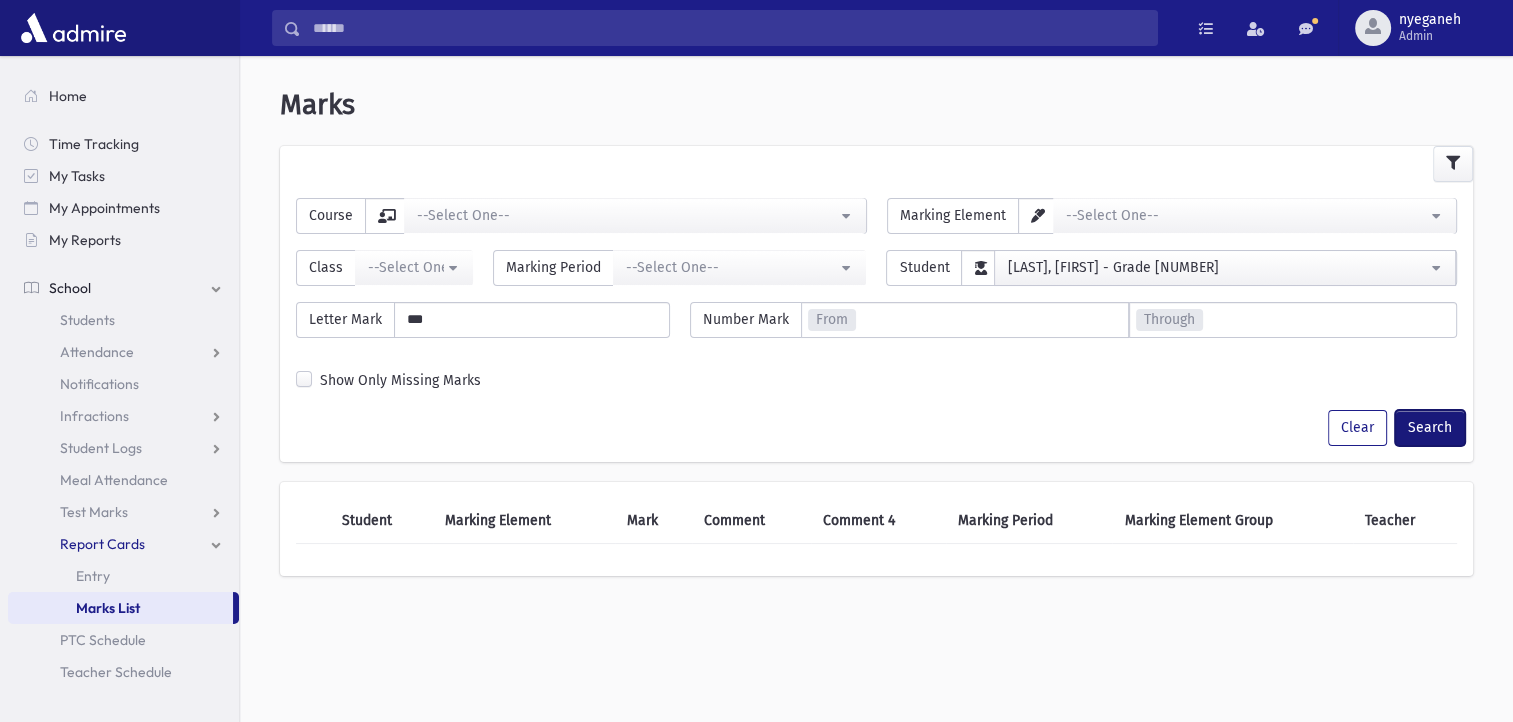 click on "Search" at bounding box center [1430, 428] 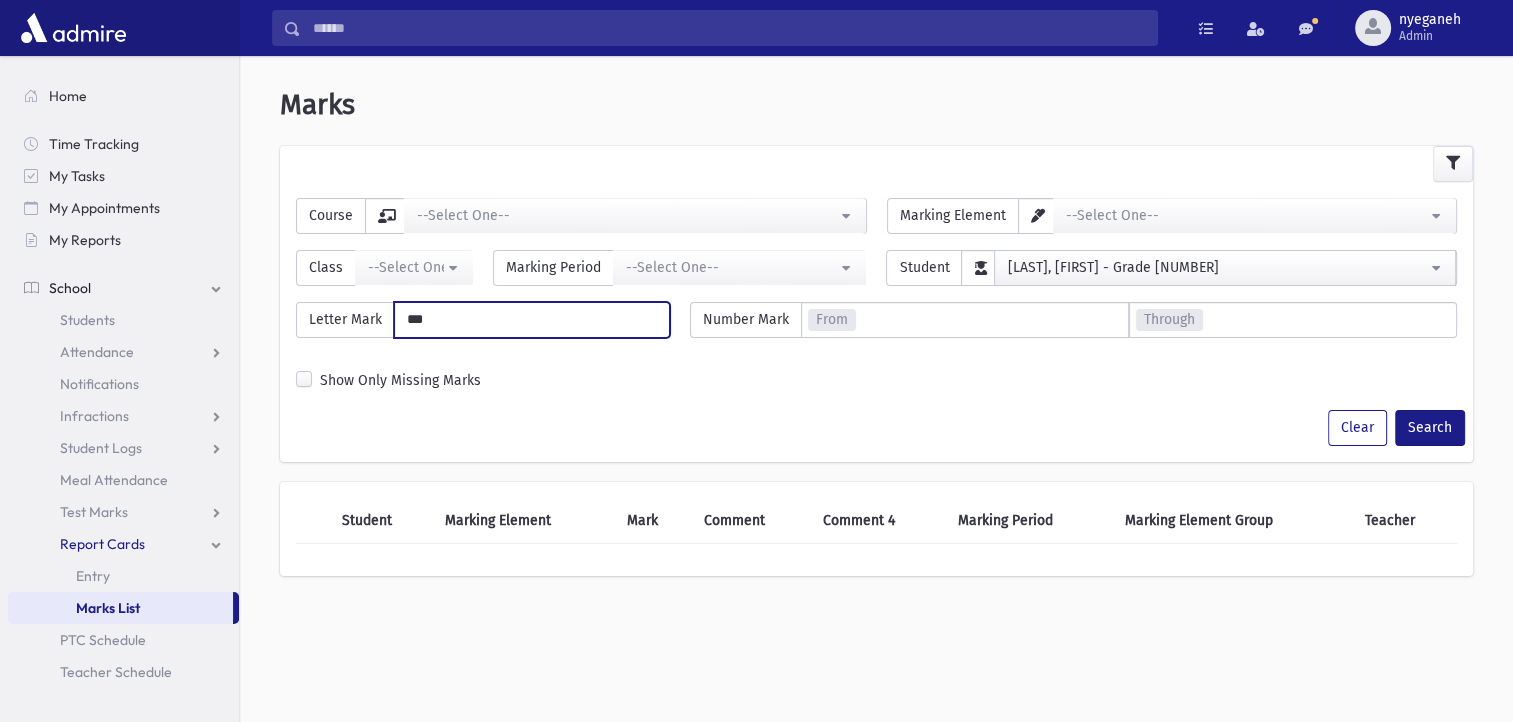 drag, startPoint x: 449, startPoint y: 330, endPoint x: 402, endPoint y: 330, distance: 47 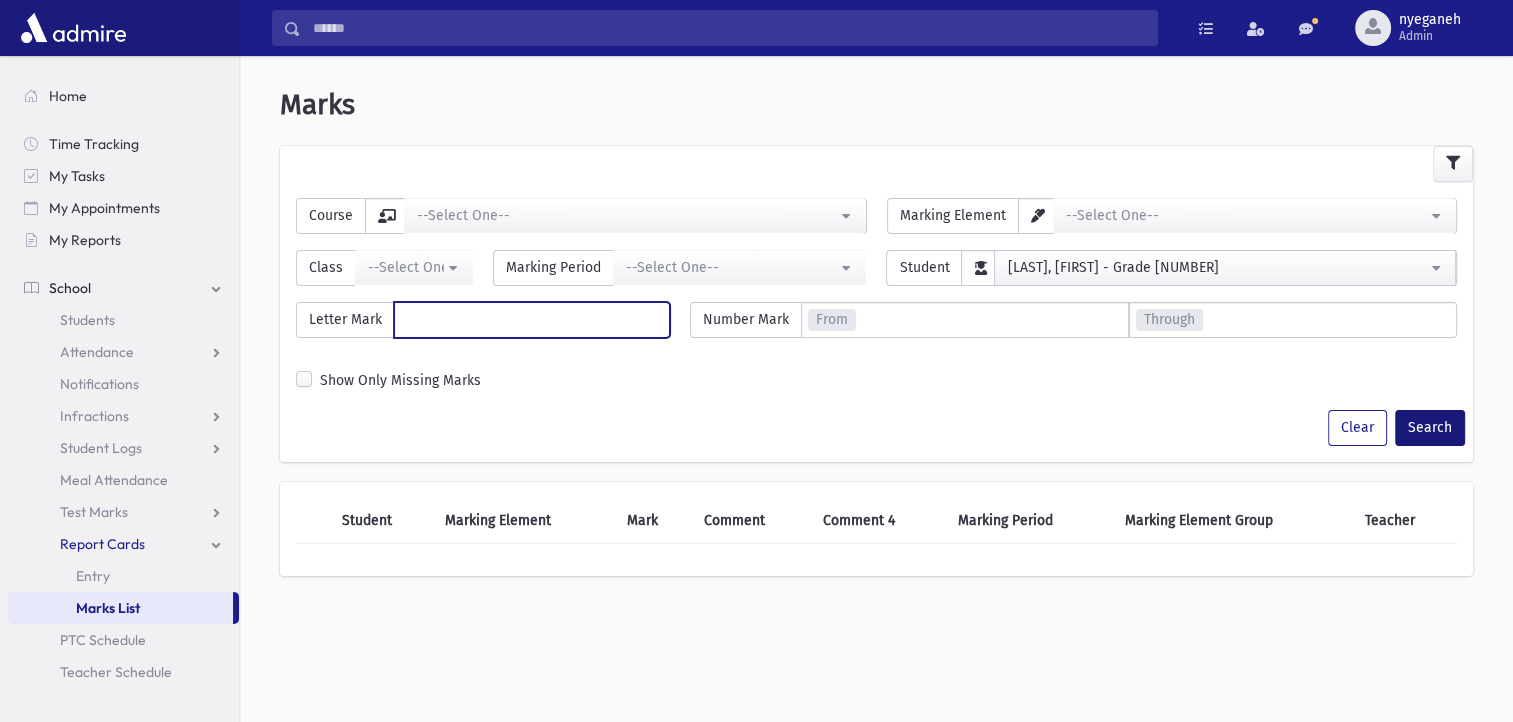 type 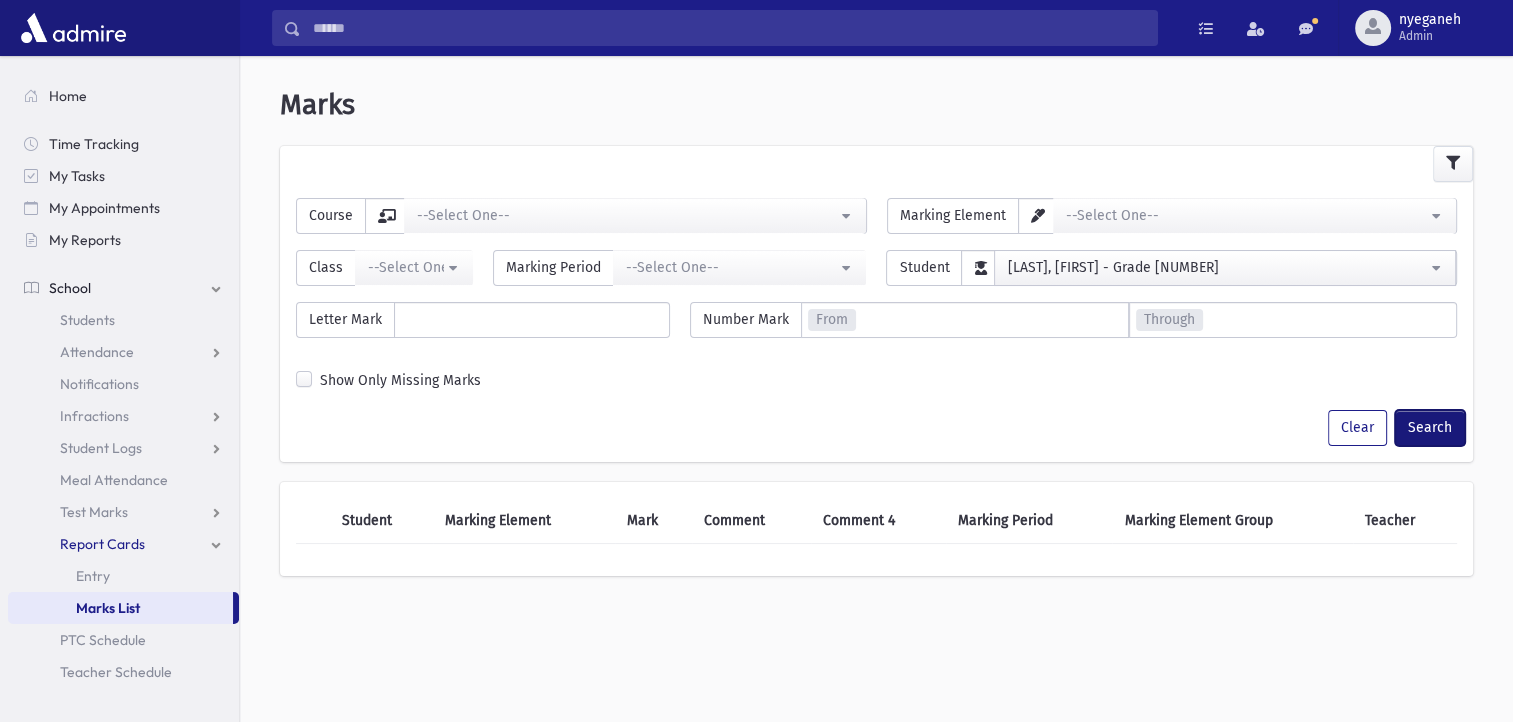 drag, startPoint x: 1410, startPoint y: 425, endPoint x: 1422, endPoint y: 425, distance: 12 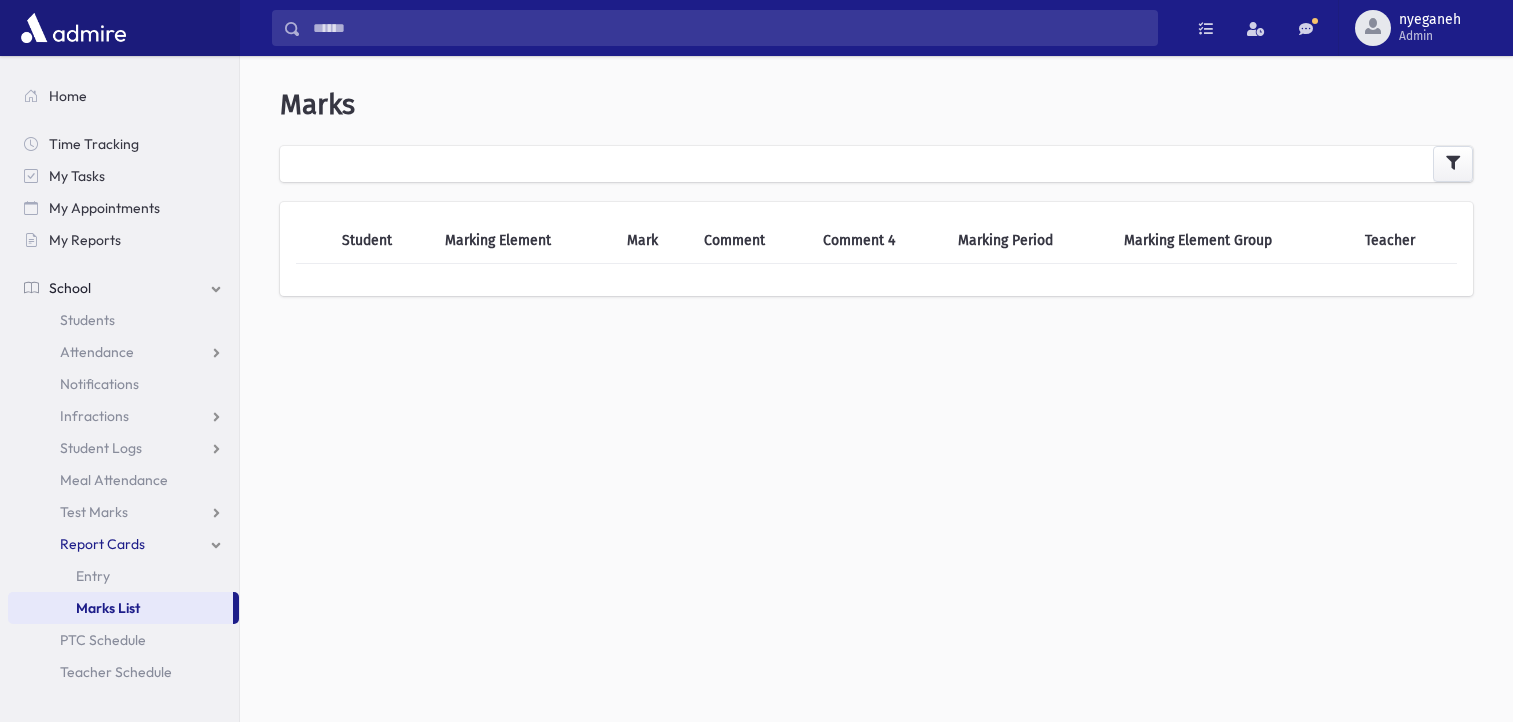 scroll, scrollTop: 0, scrollLeft: 0, axis: both 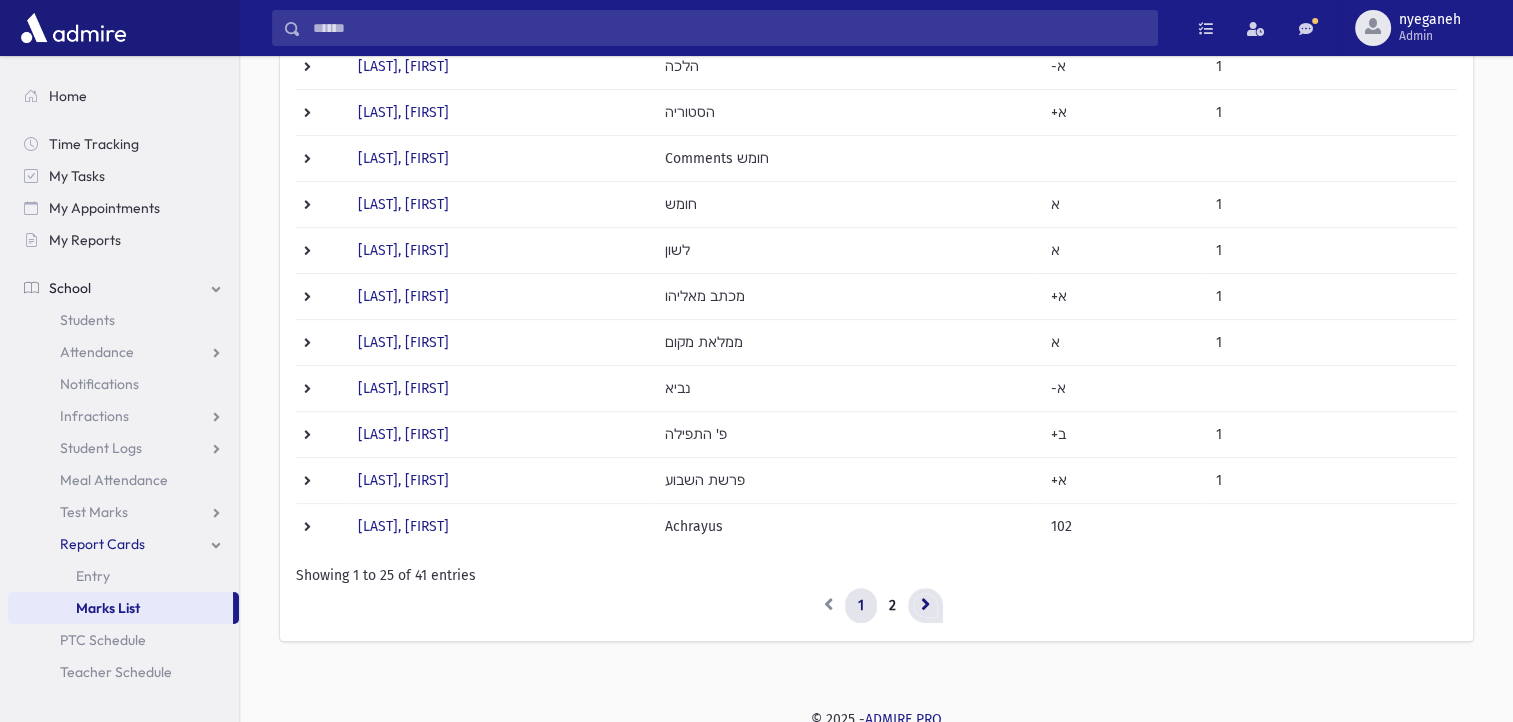 click at bounding box center [925, 604] 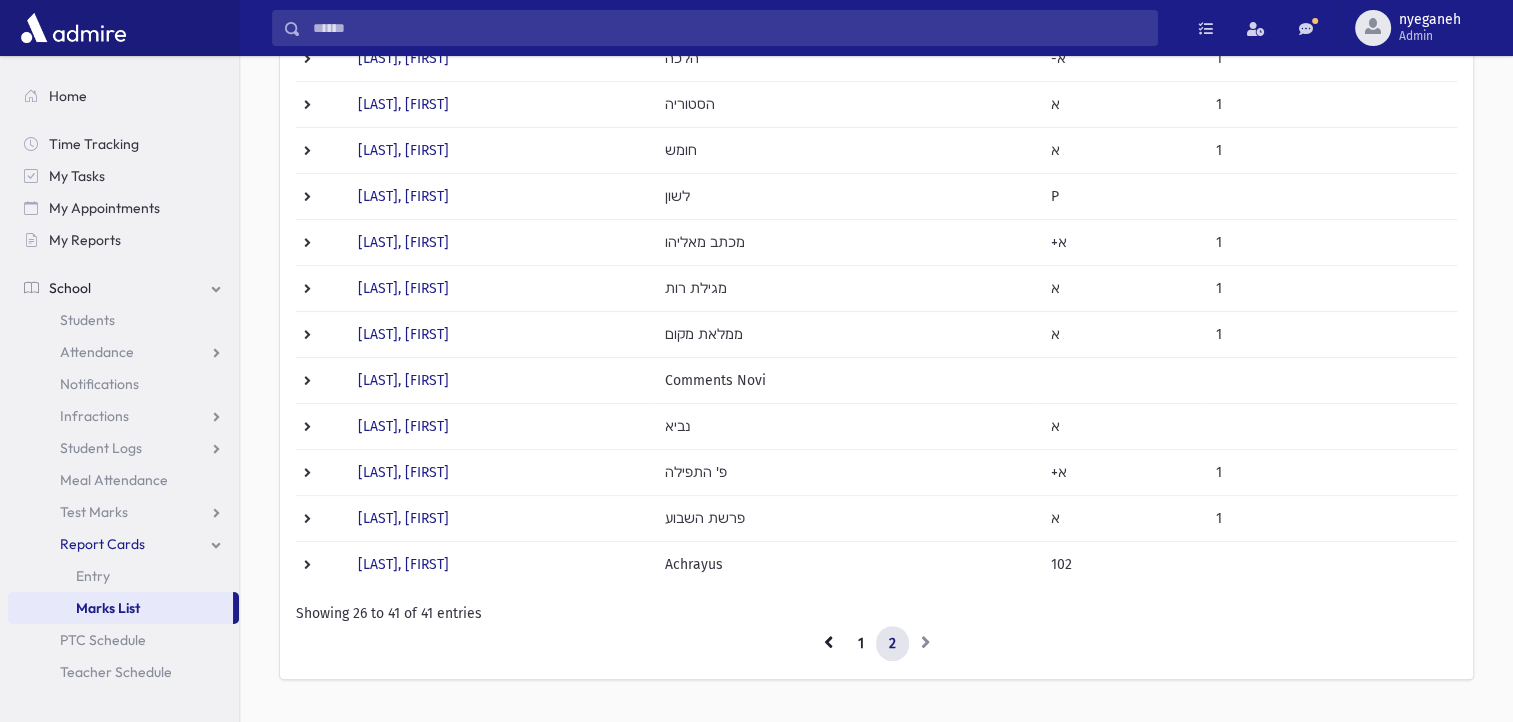 scroll, scrollTop: 490, scrollLeft: 0, axis: vertical 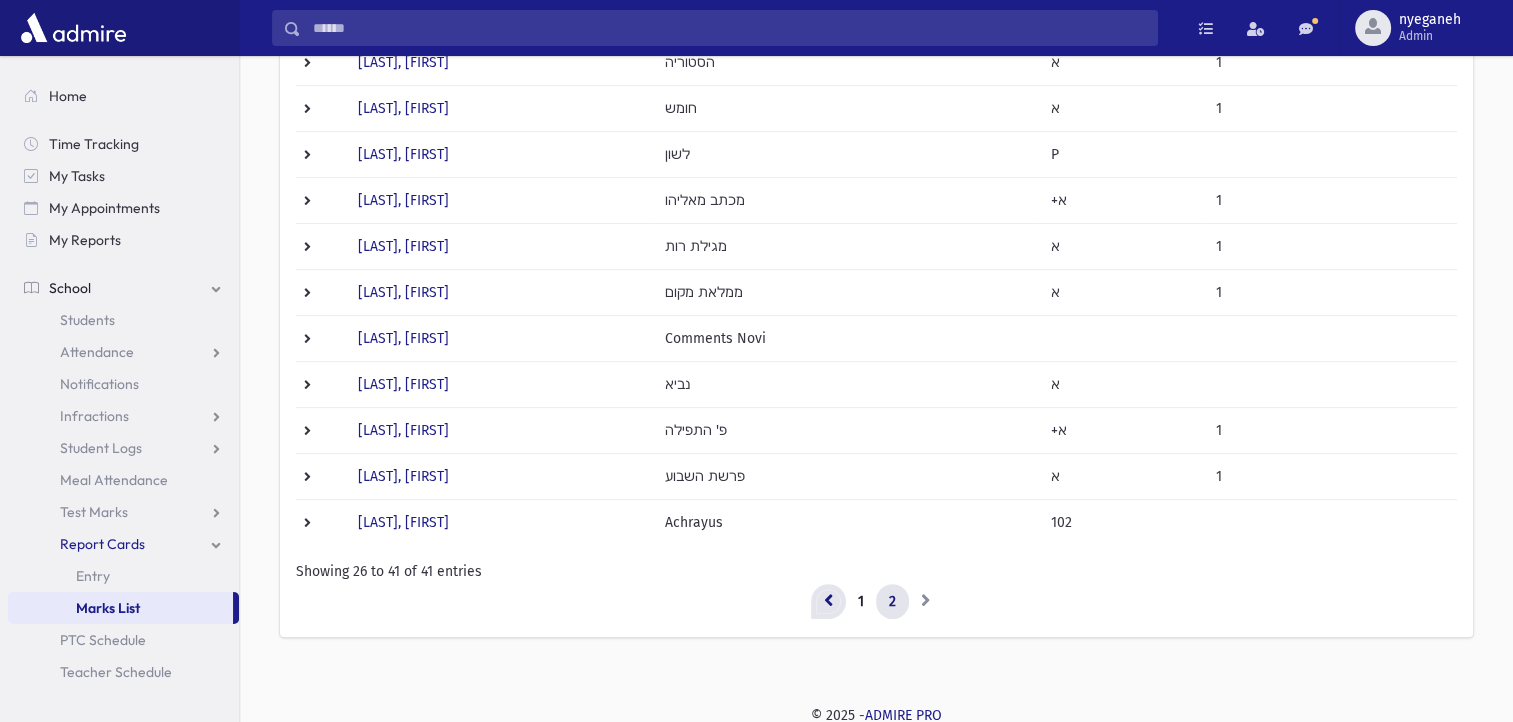 click at bounding box center (828, 602) 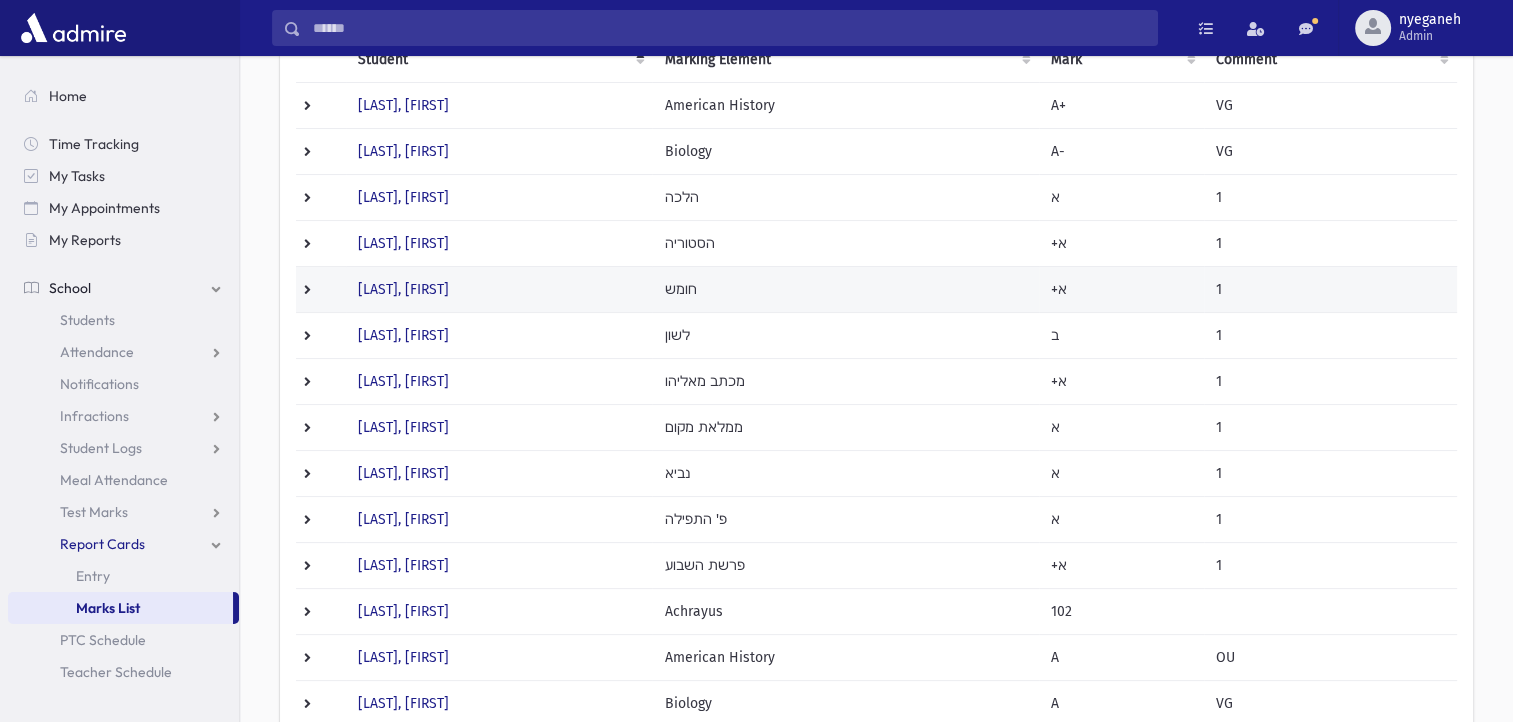 scroll, scrollTop: 102, scrollLeft: 0, axis: vertical 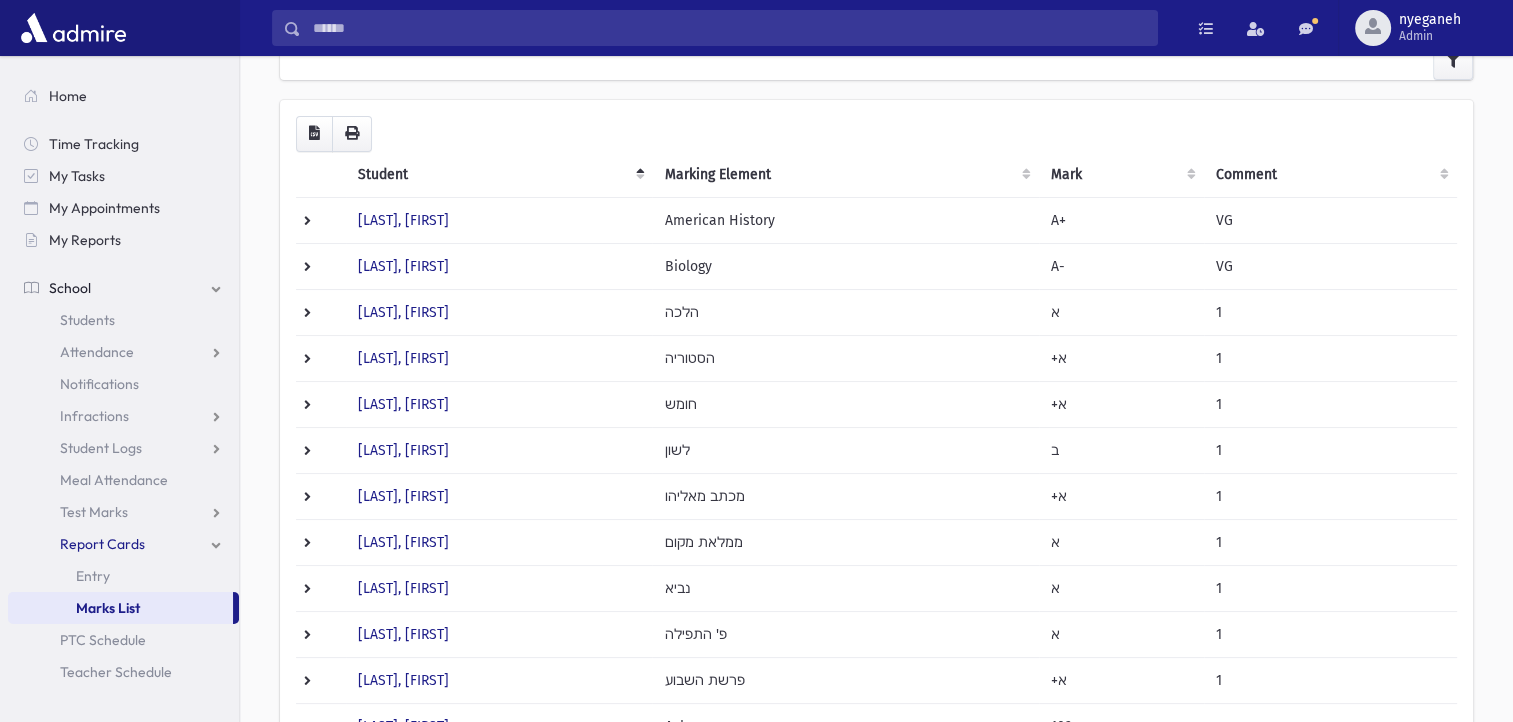 click on "Marking Element" at bounding box center (845, 175) 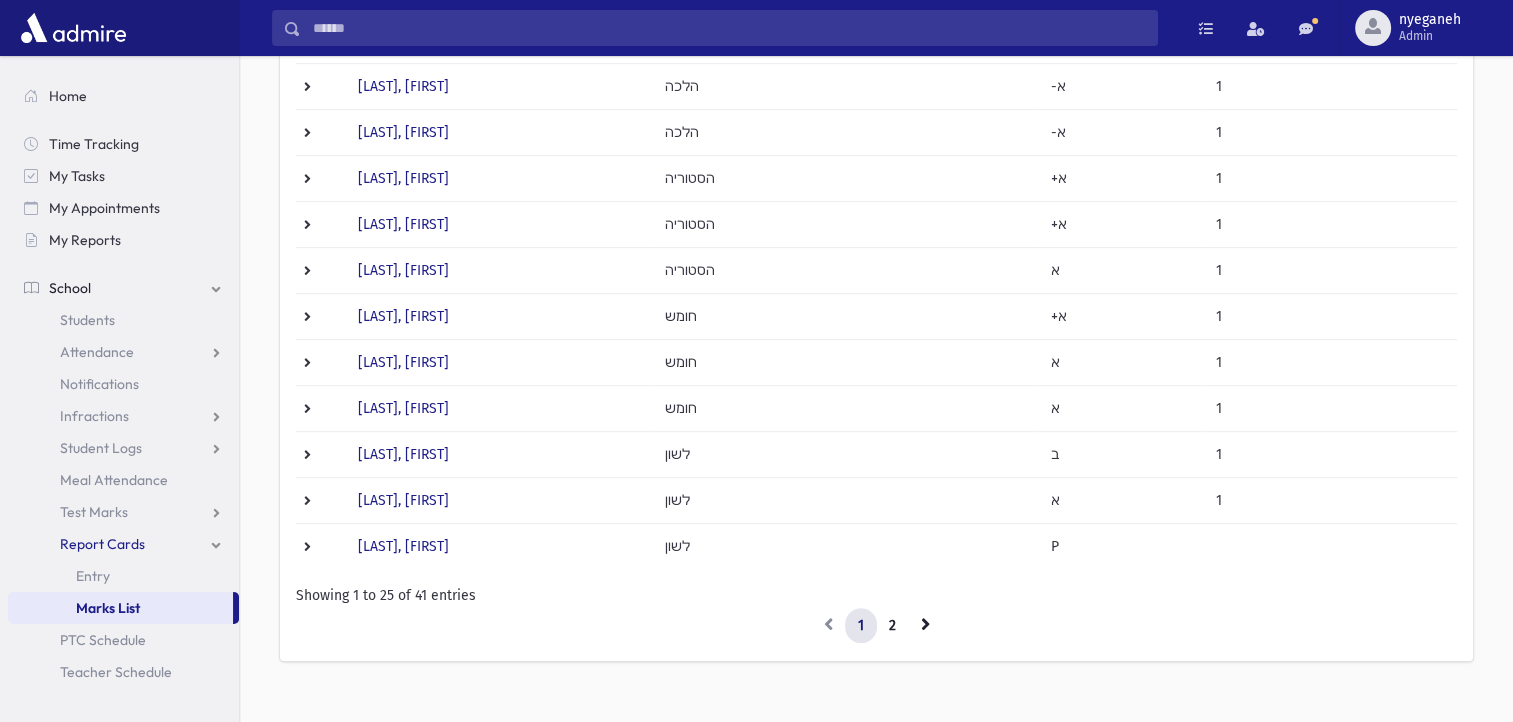 scroll, scrollTop: 902, scrollLeft: 0, axis: vertical 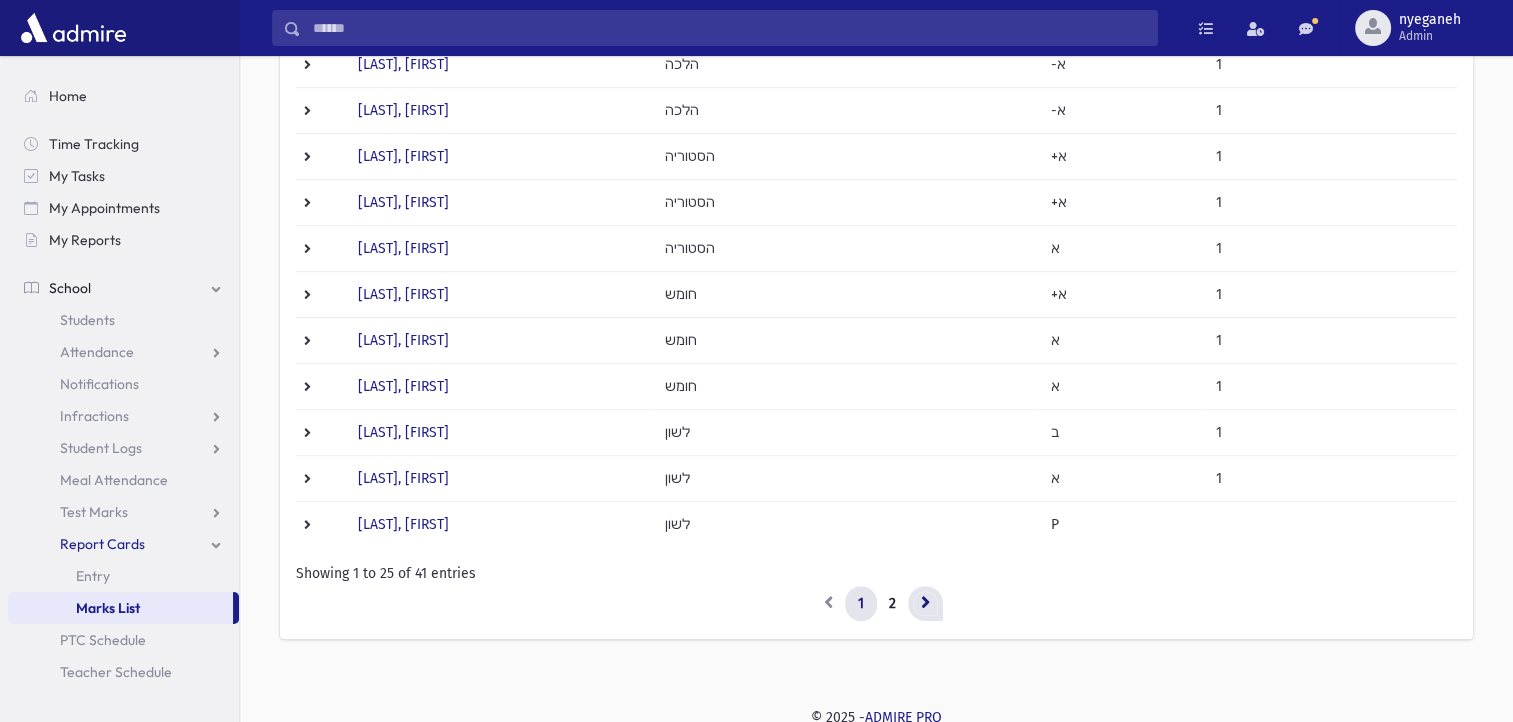 click at bounding box center [925, 602] 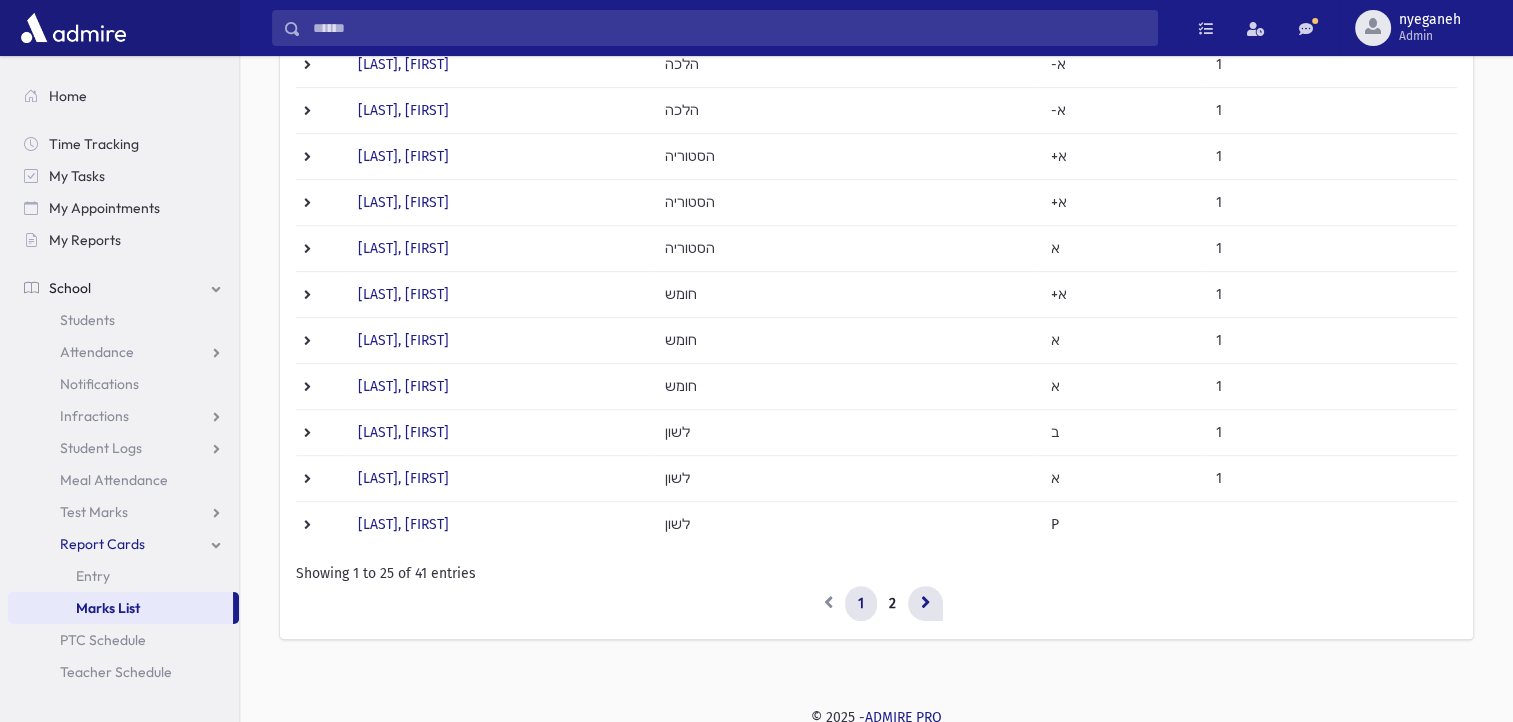 scroll, scrollTop: 490, scrollLeft: 0, axis: vertical 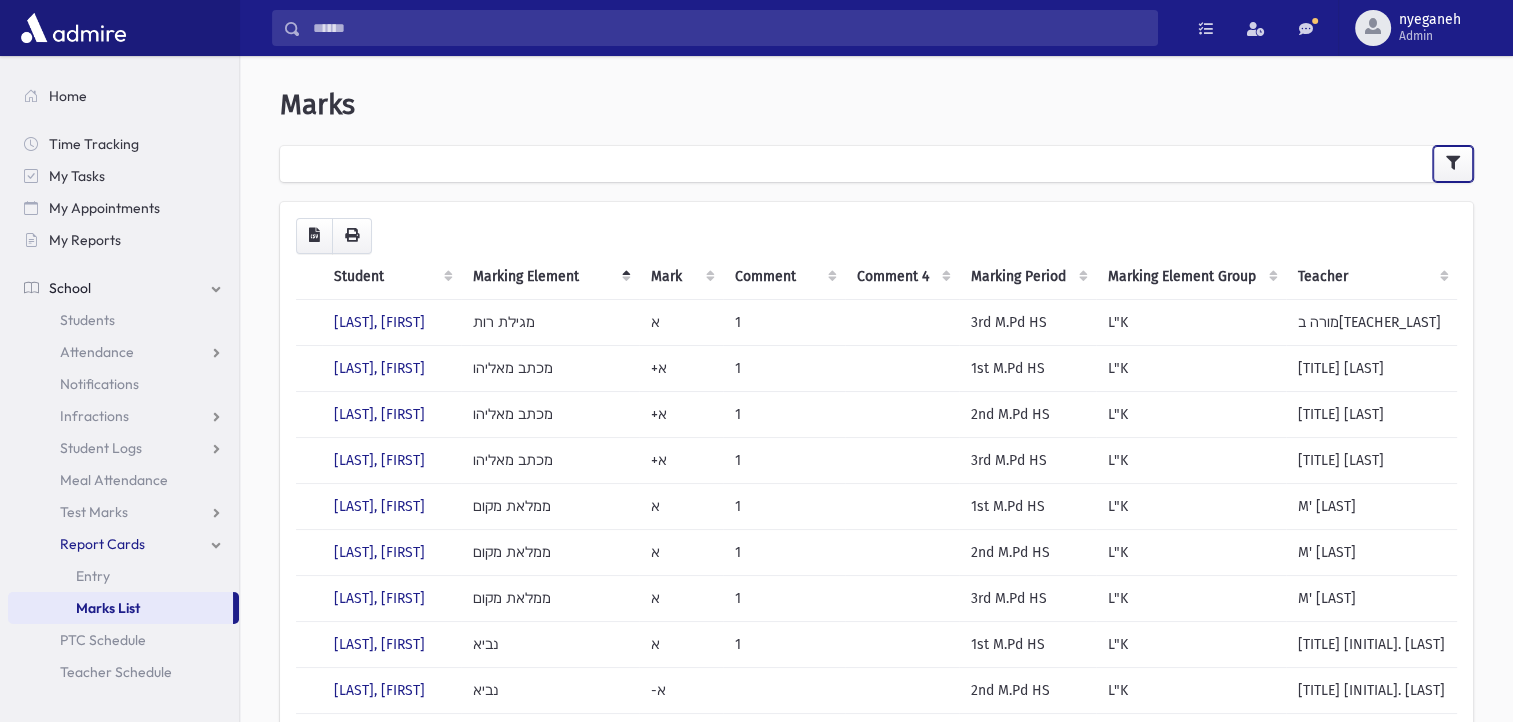 click at bounding box center [1453, 163] 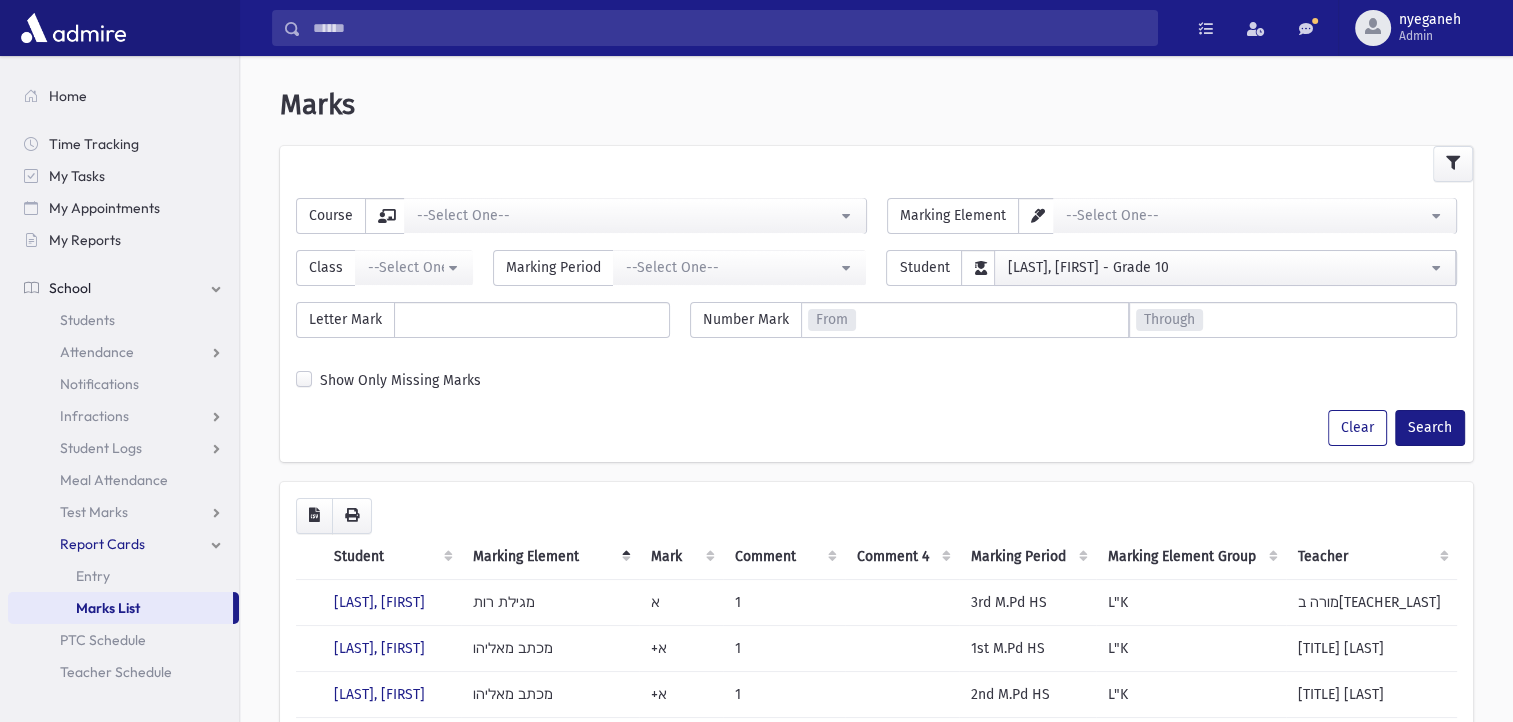 click on "Through" at bounding box center (1169, 320) 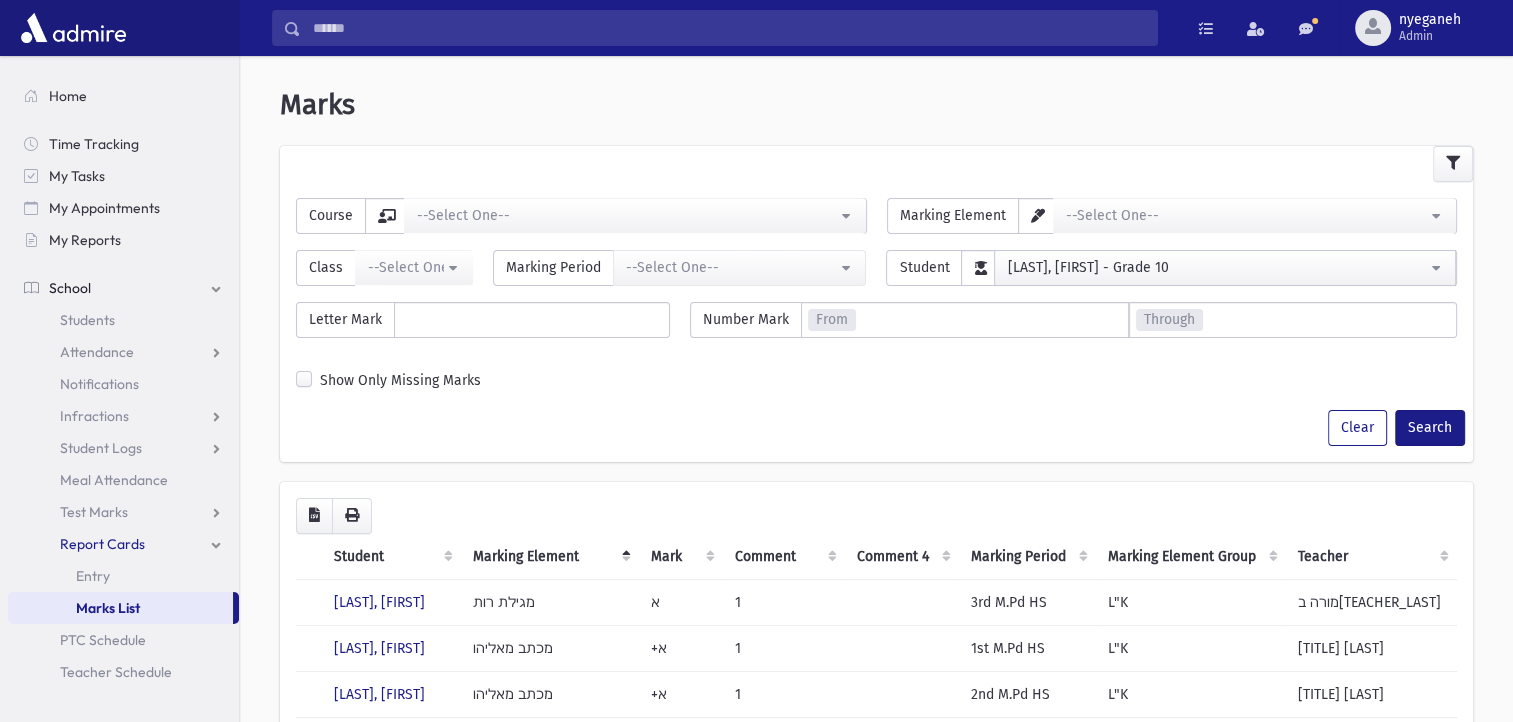 click on "--Select One--" at bounding box center (732, 267) 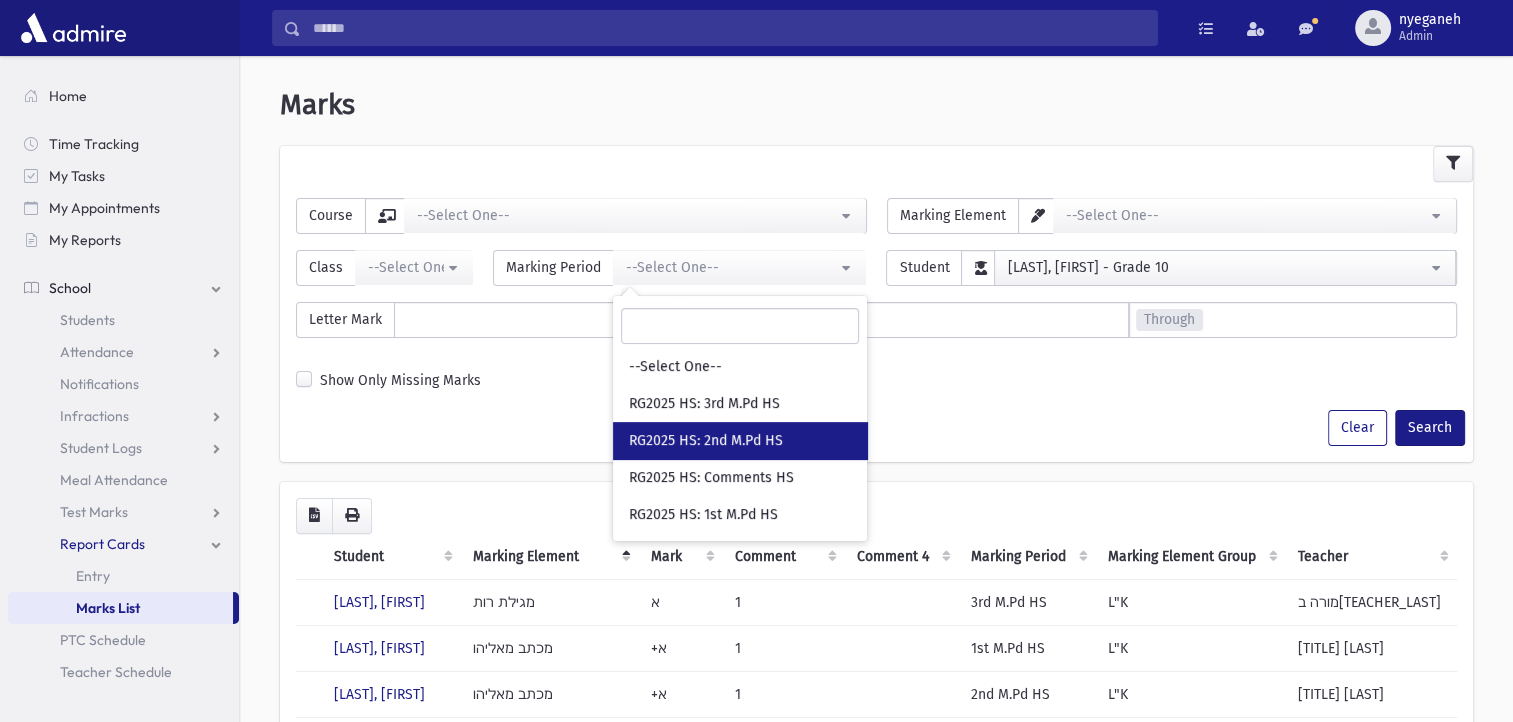 click on "RG2025 HS: 2nd M.Pd HS" at bounding box center [740, 440] 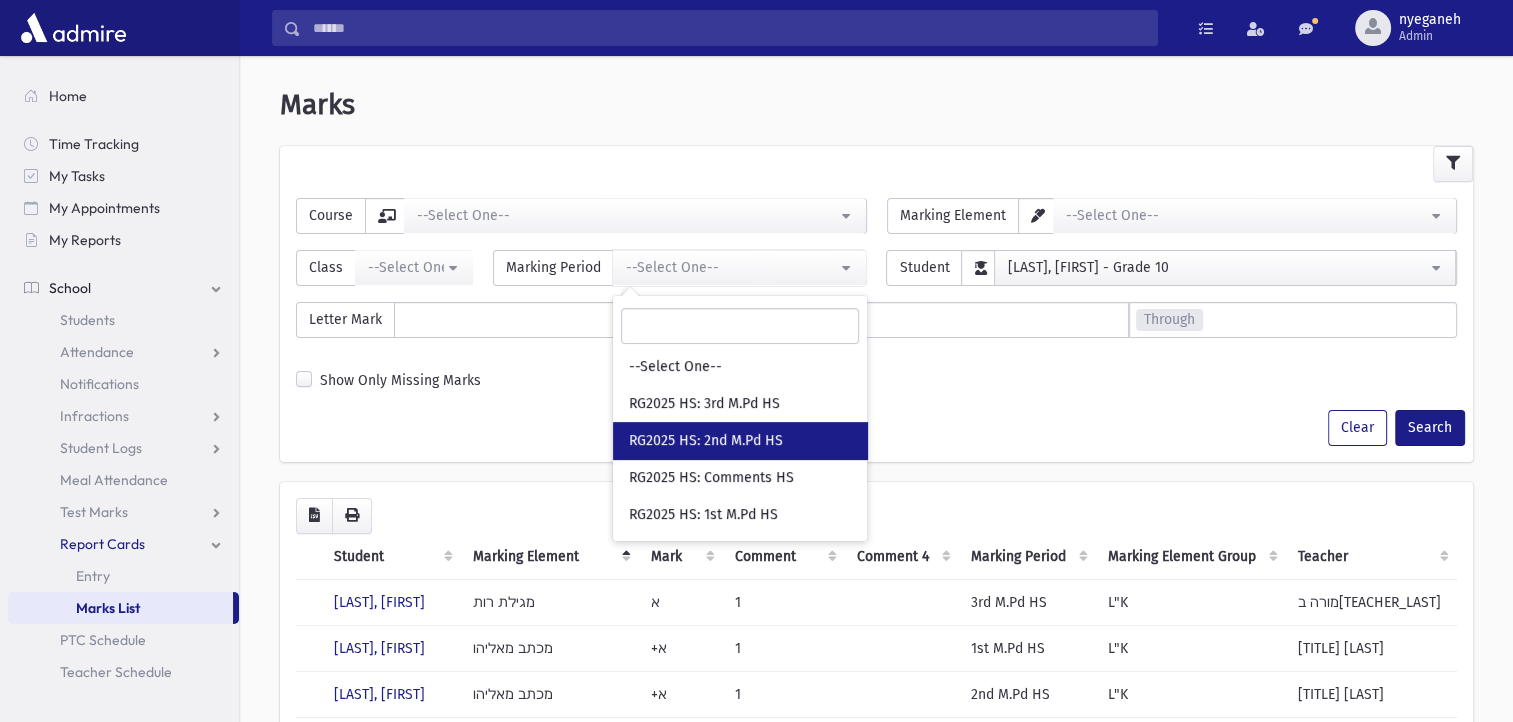 select on "***" 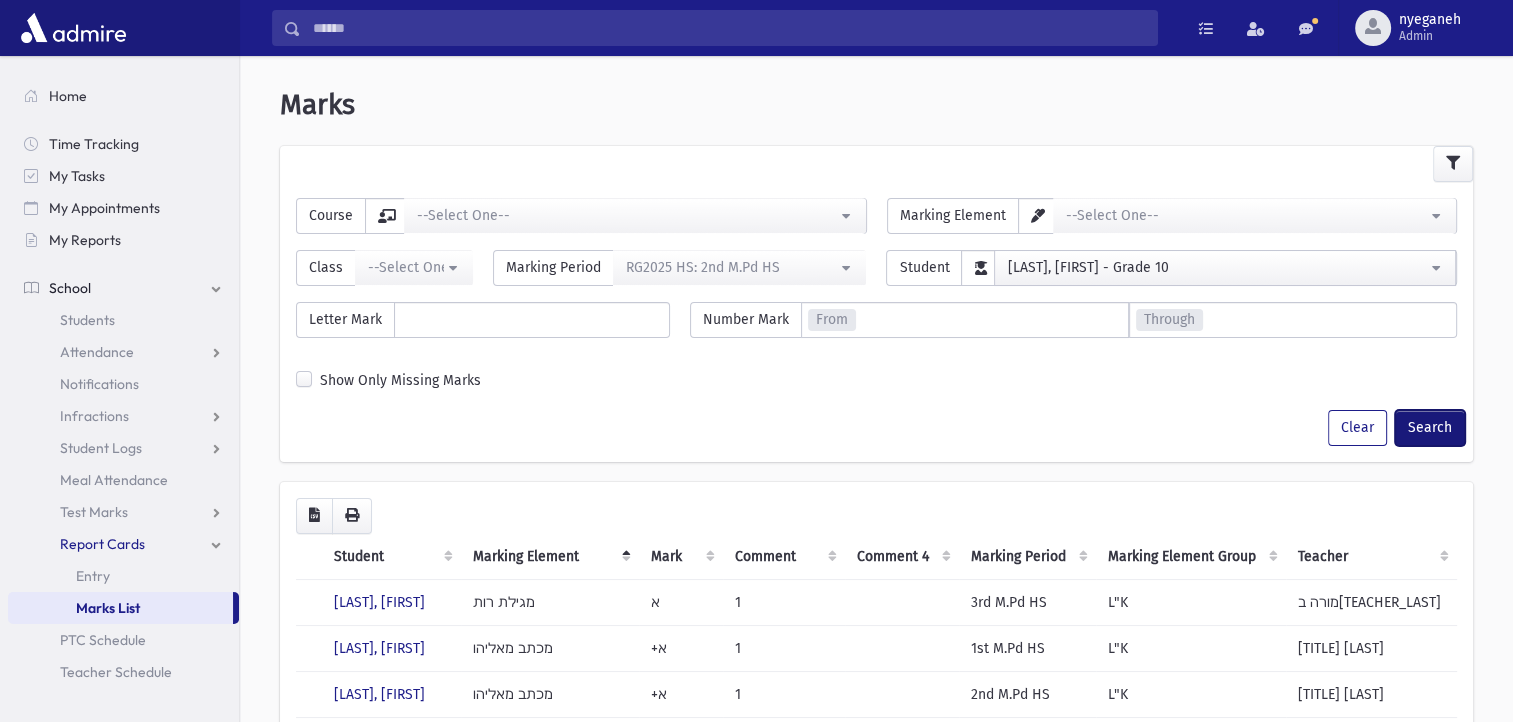 click on "Search" at bounding box center (1430, 428) 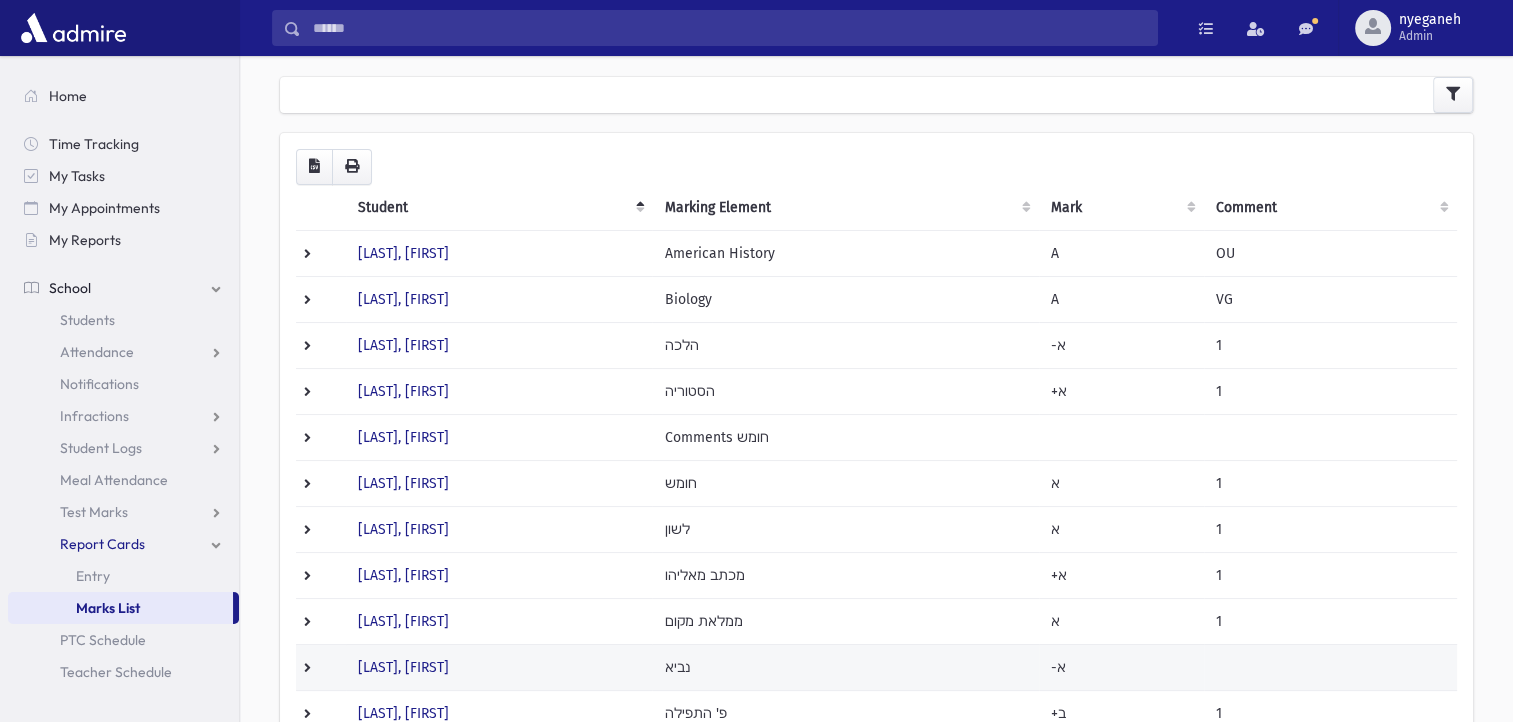 scroll, scrollTop: 0, scrollLeft: 0, axis: both 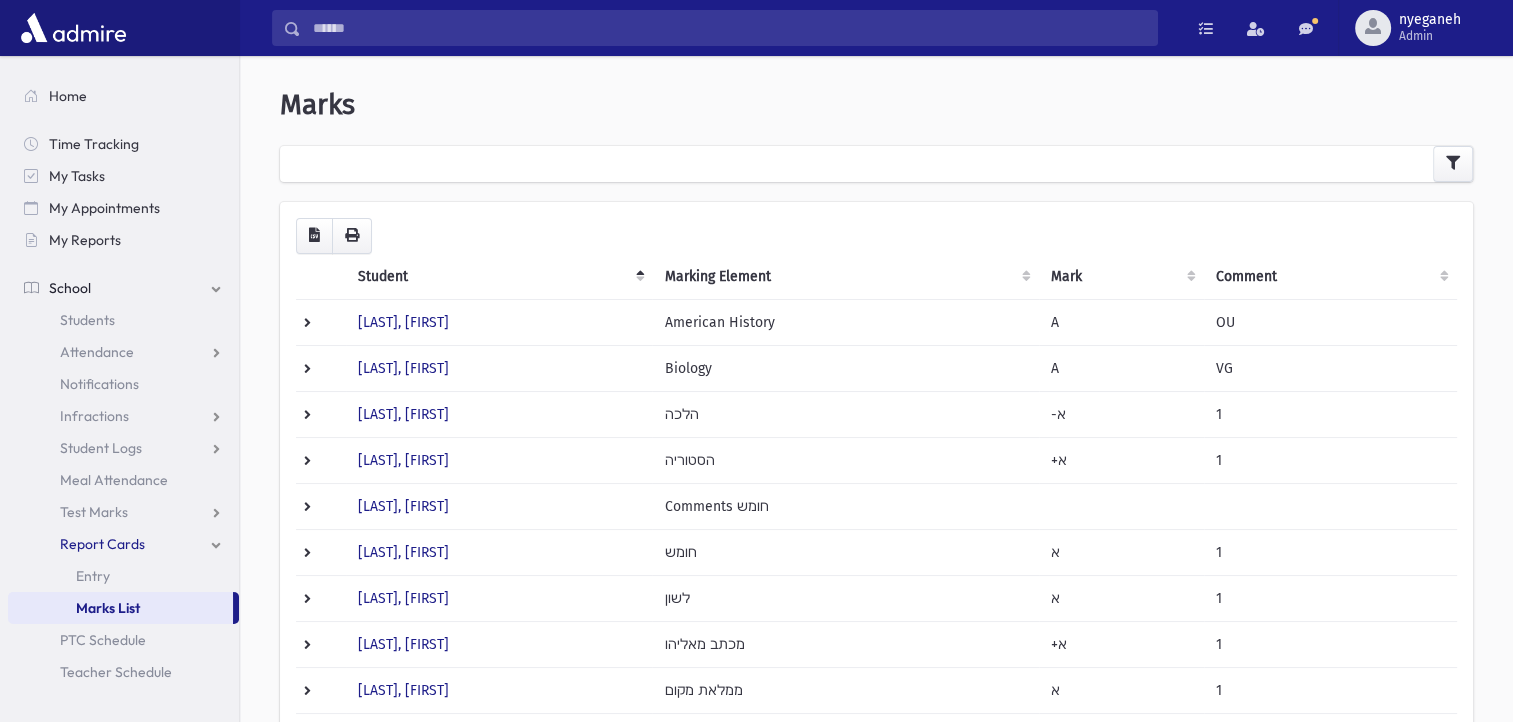 click on "Marks List" at bounding box center (108, 608) 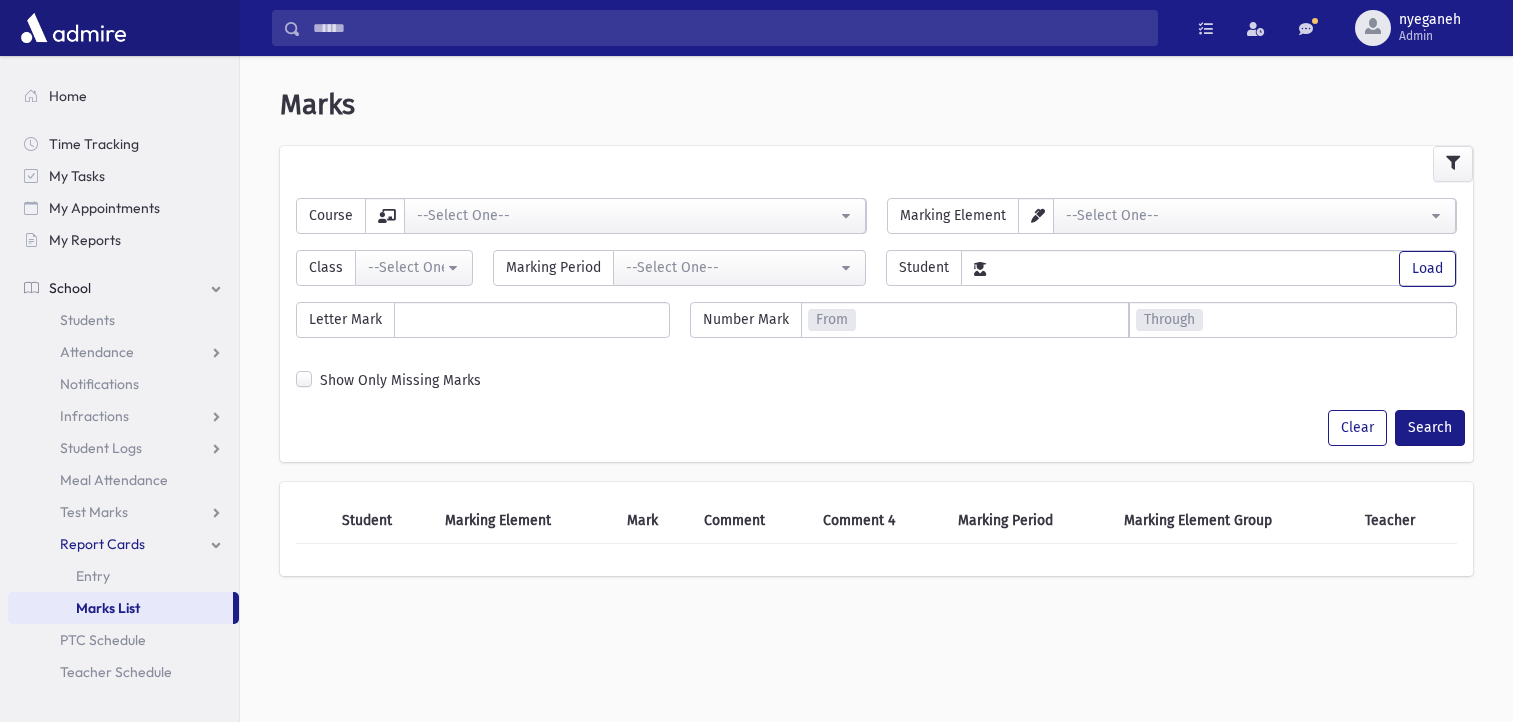 scroll, scrollTop: 0, scrollLeft: 0, axis: both 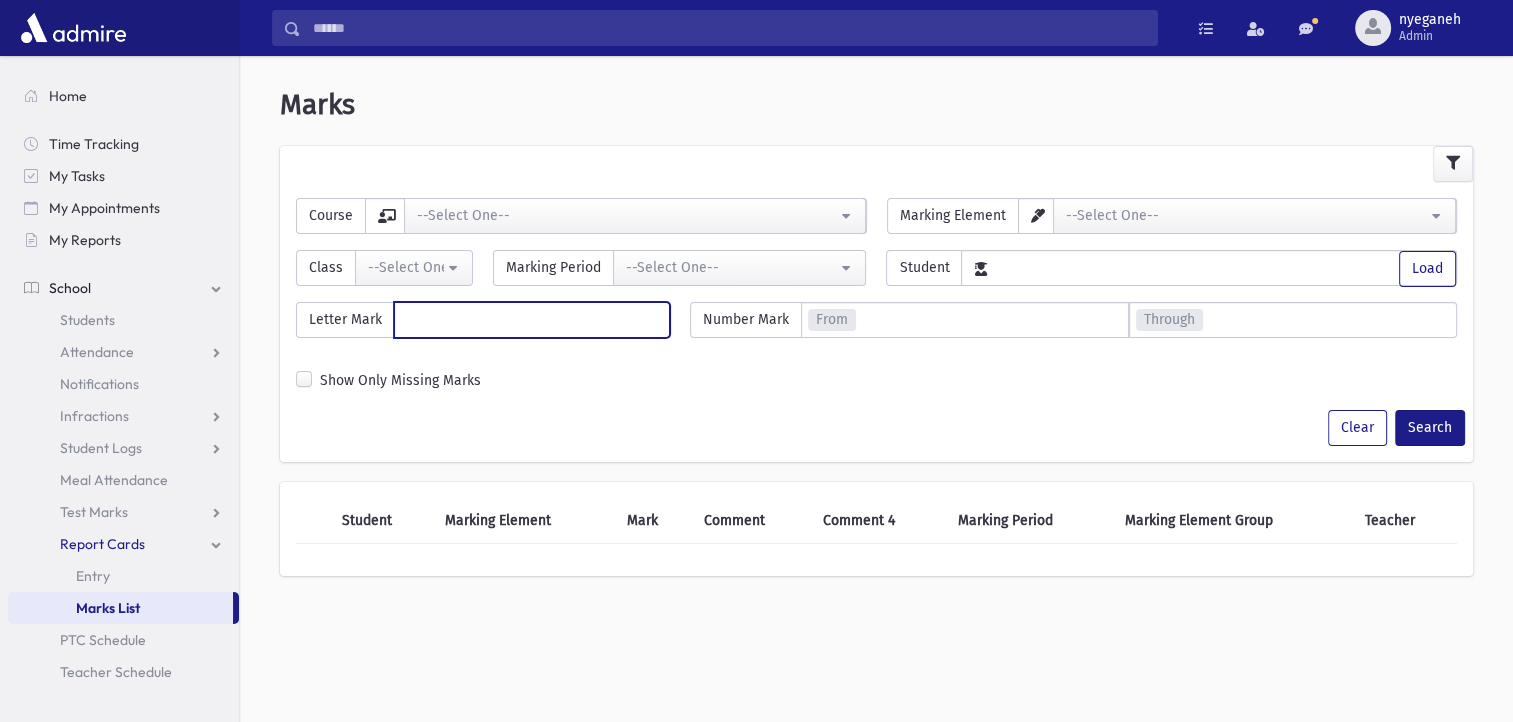 click at bounding box center (532, 320) 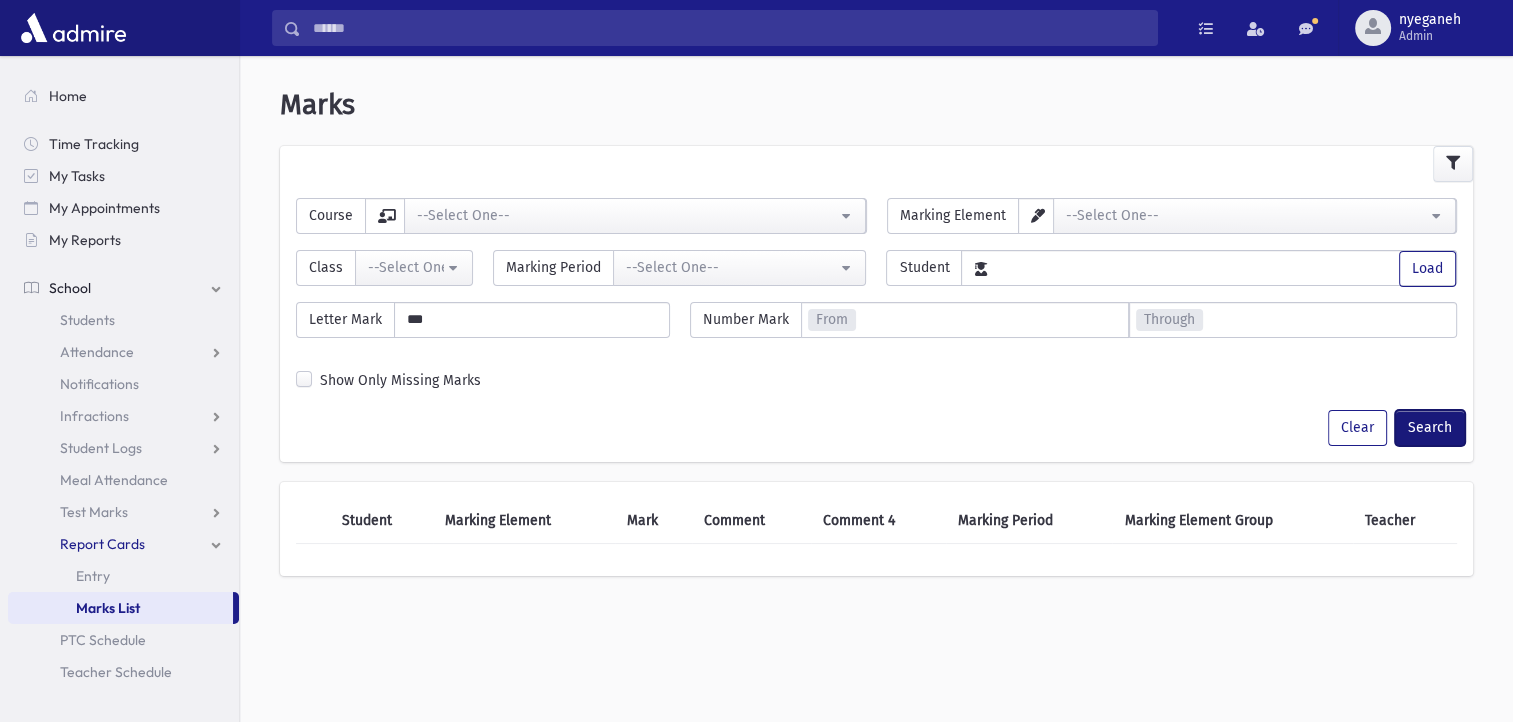 click on "Search" at bounding box center [1430, 428] 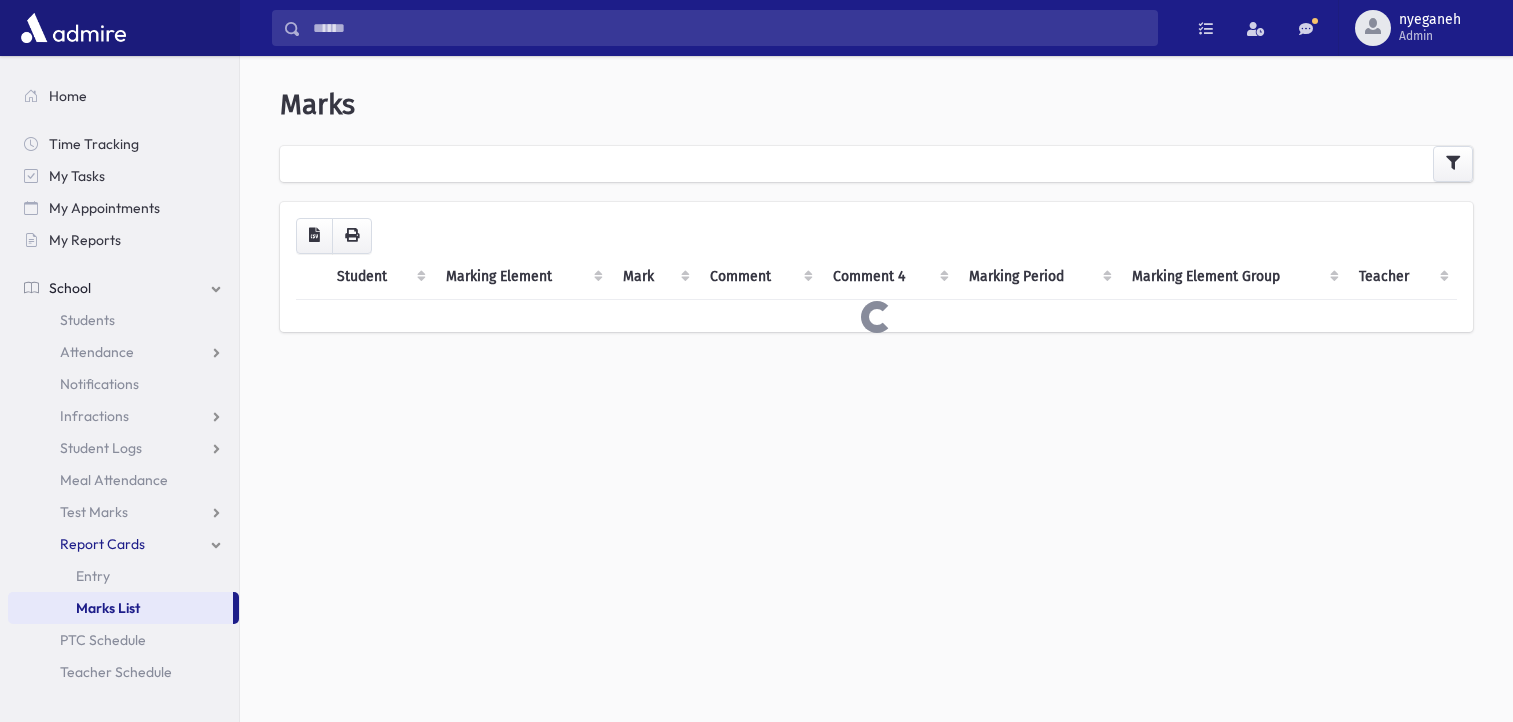 scroll, scrollTop: 0, scrollLeft: 0, axis: both 